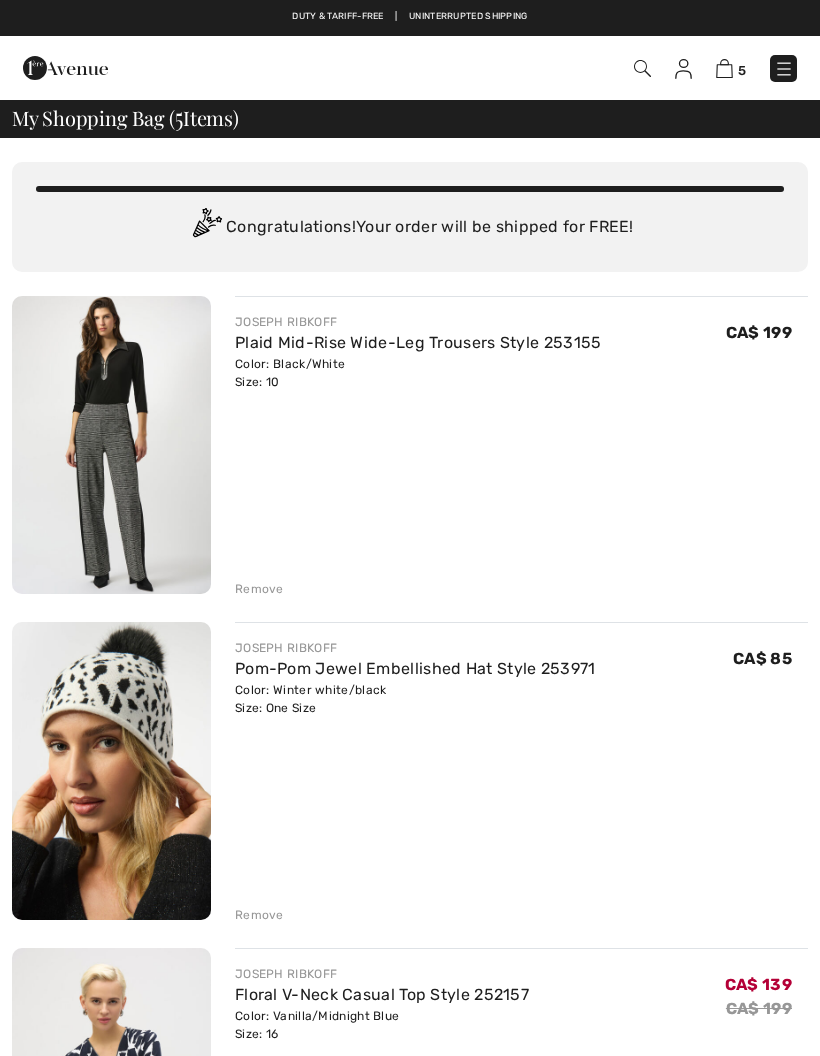 scroll, scrollTop: 0, scrollLeft: 0, axis: both 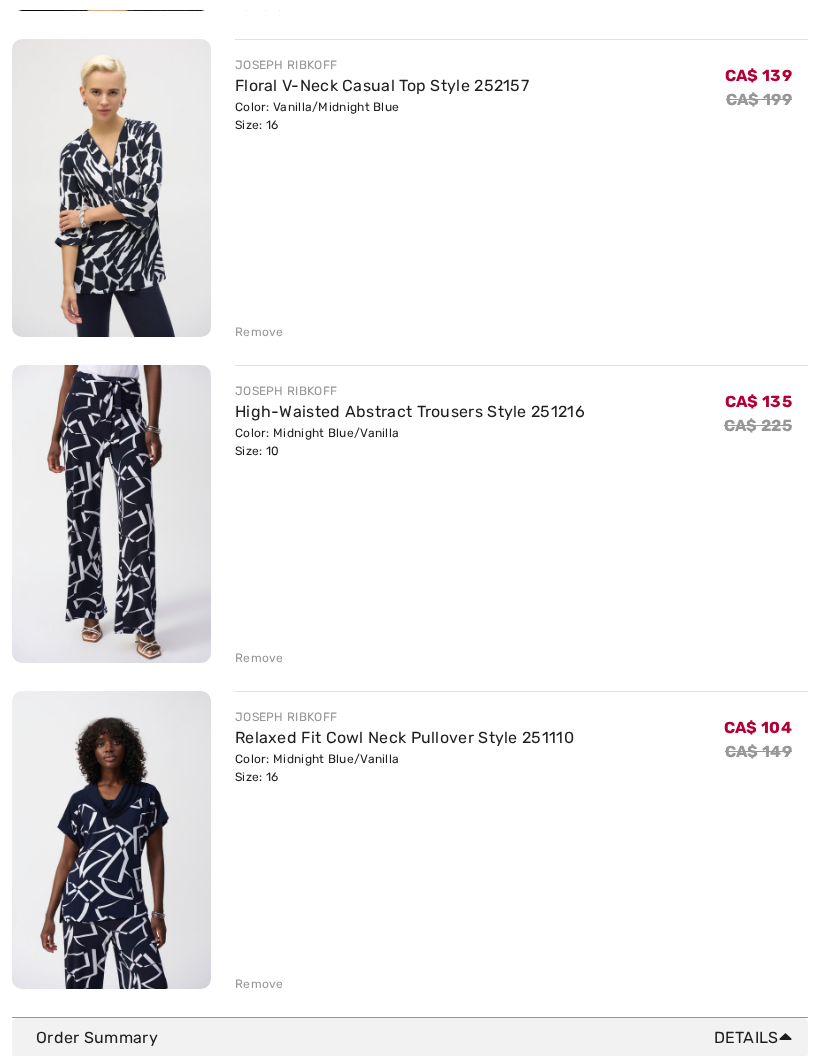 click on "Remove" at bounding box center (259, 332) 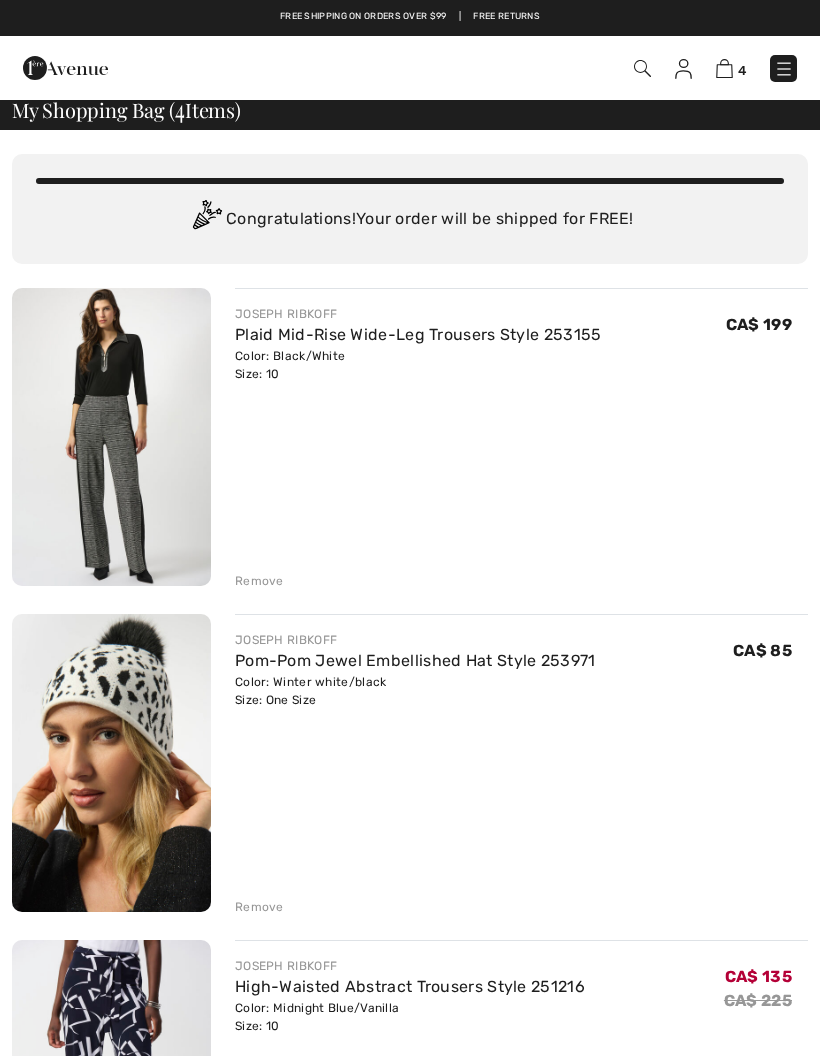 scroll, scrollTop: 0, scrollLeft: 0, axis: both 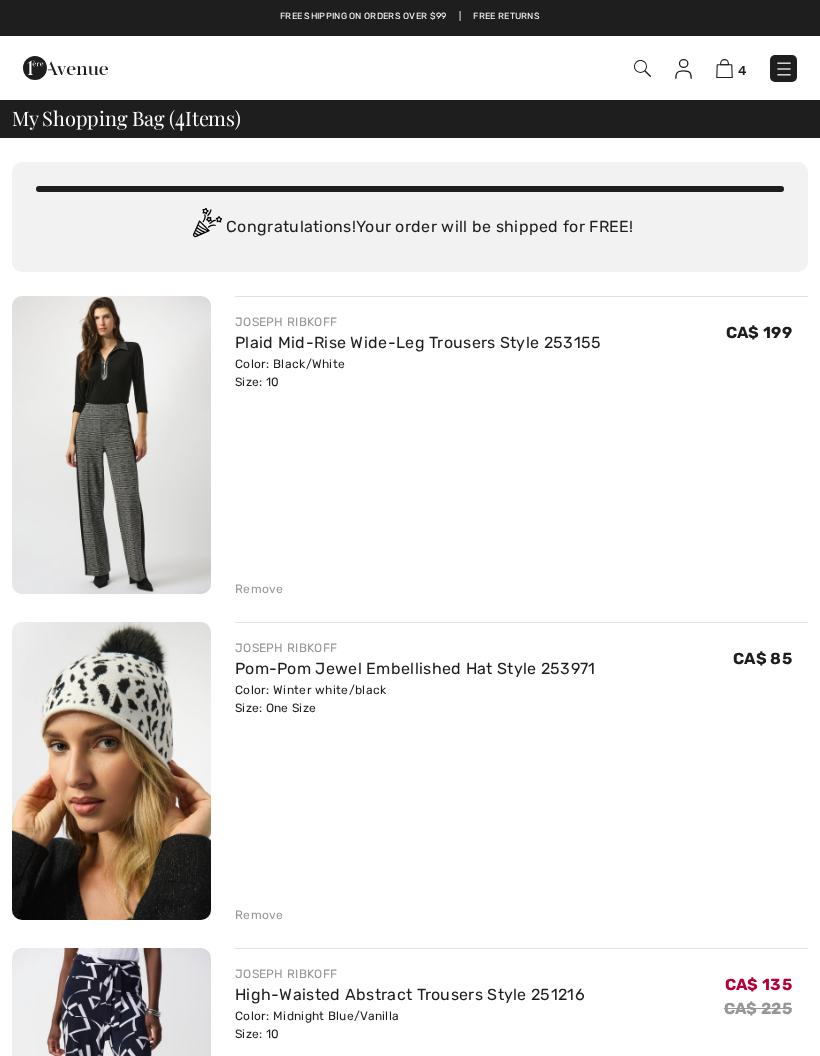 click on "Remove" at bounding box center (259, 589) 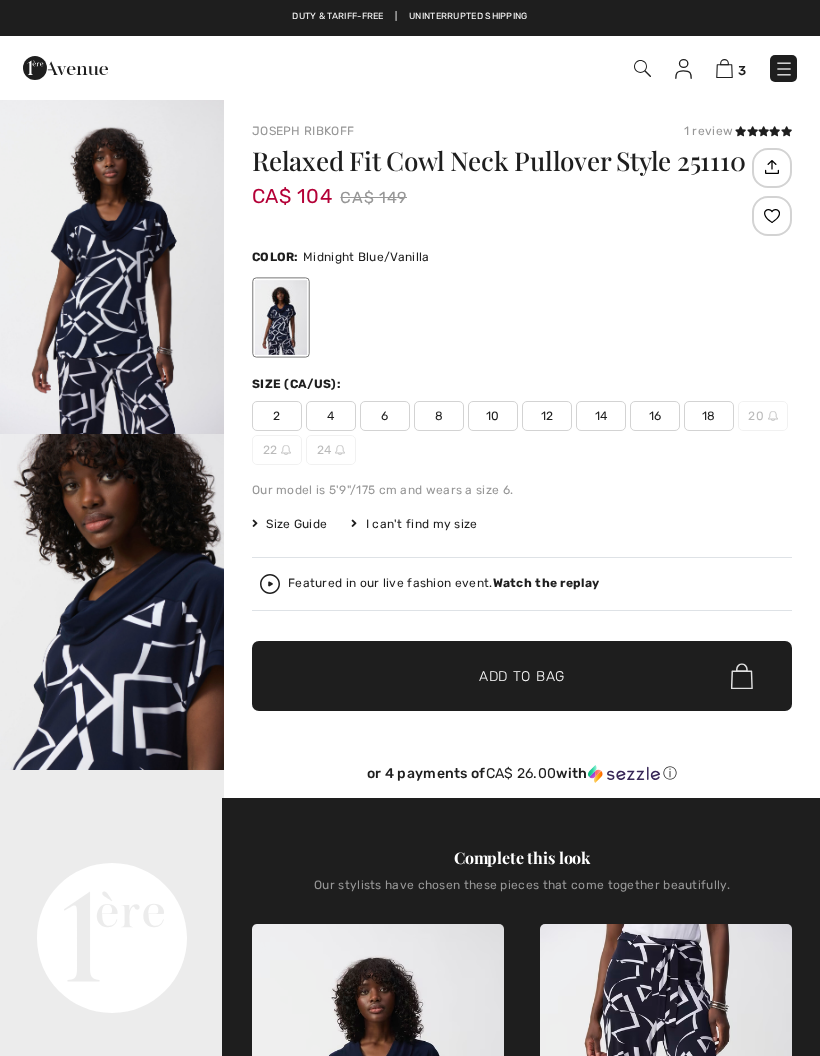checkbox on "true" 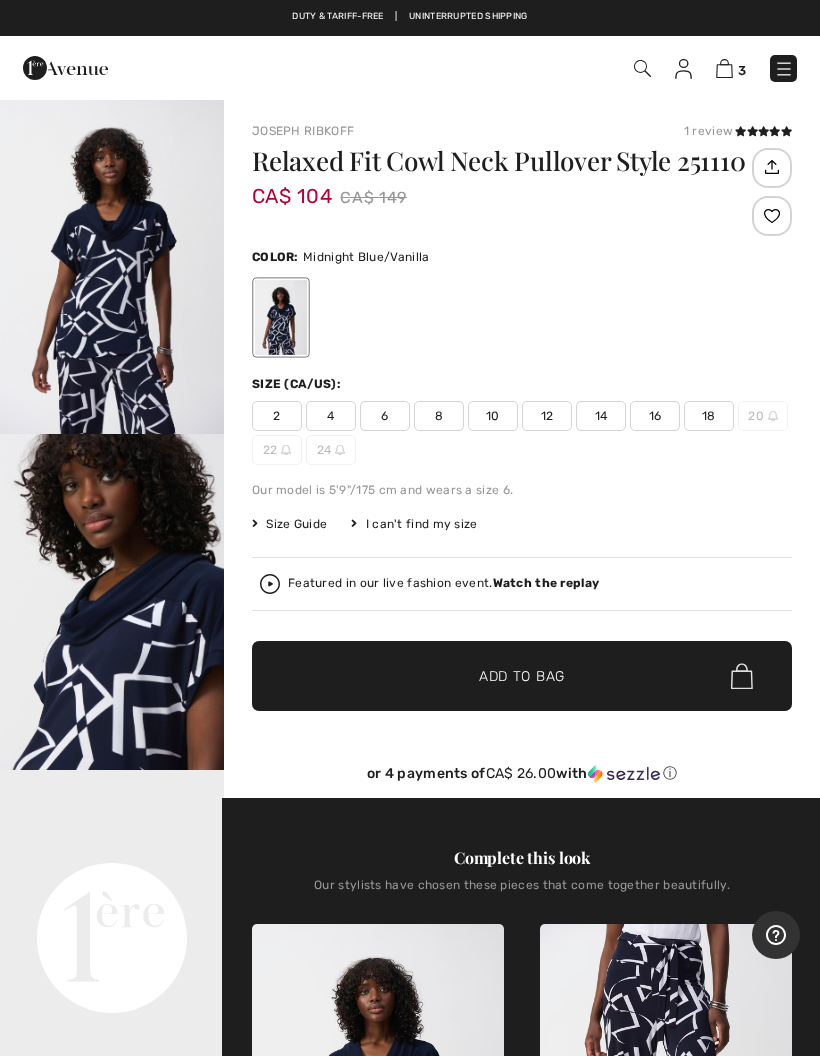 scroll, scrollTop: 0, scrollLeft: 0, axis: both 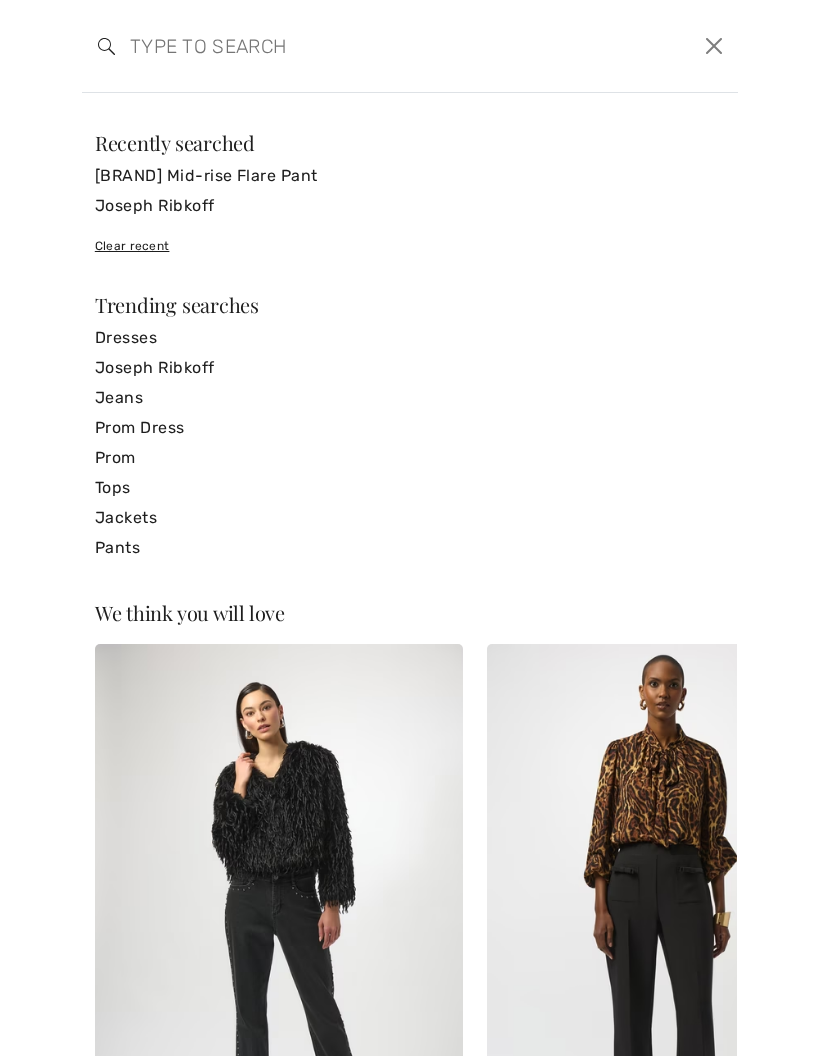 click on "Joseph Ribkoff Mid-rise Flare Pant" at bounding box center [410, 176] 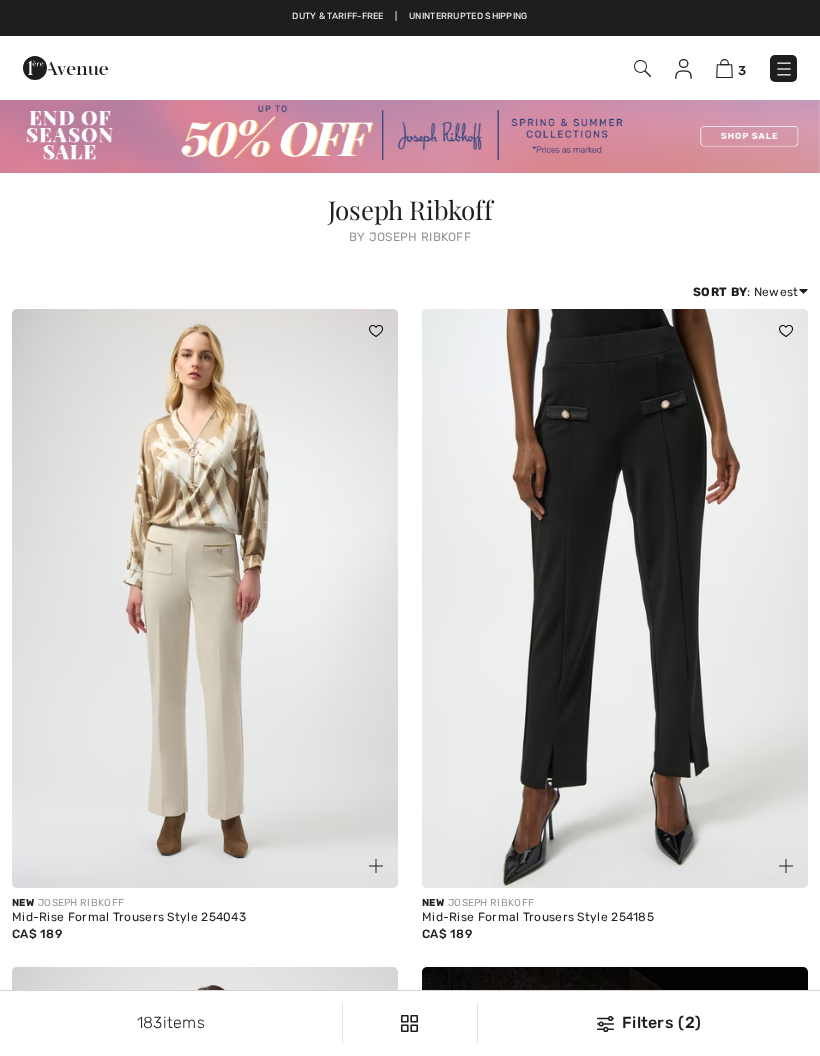 scroll, scrollTop: 0, scrollLeft: 0, axis: both 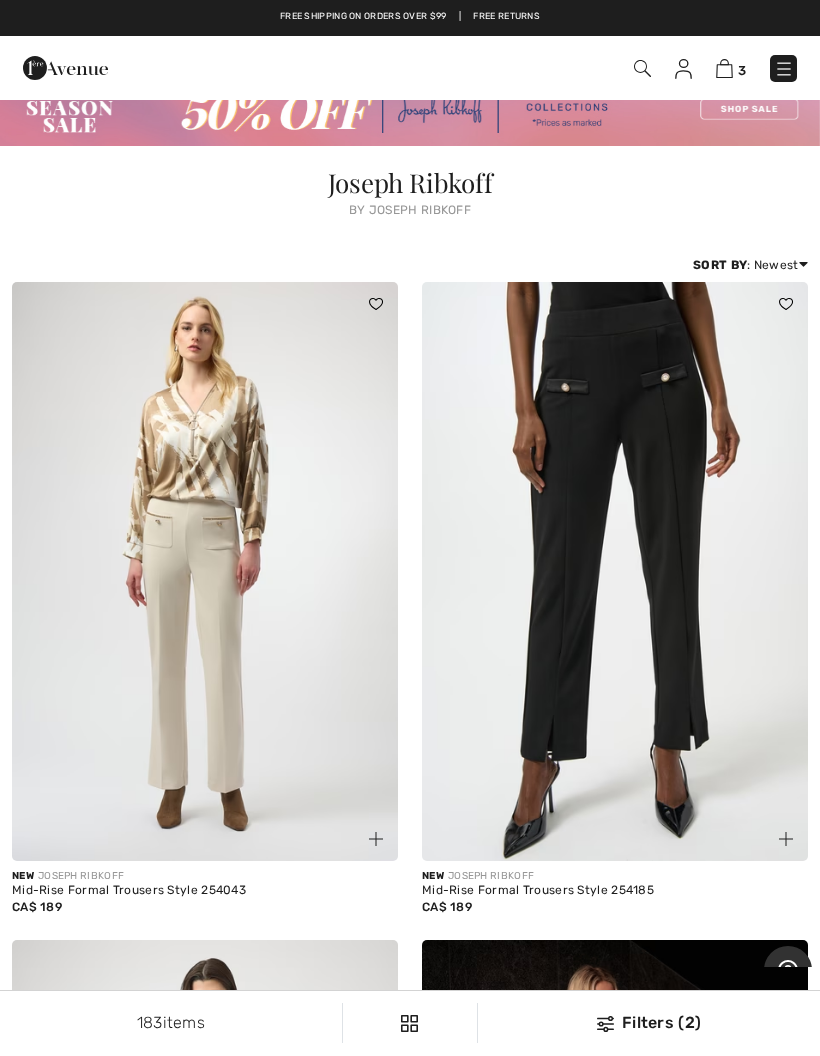 click at bounding box center (205, 571) 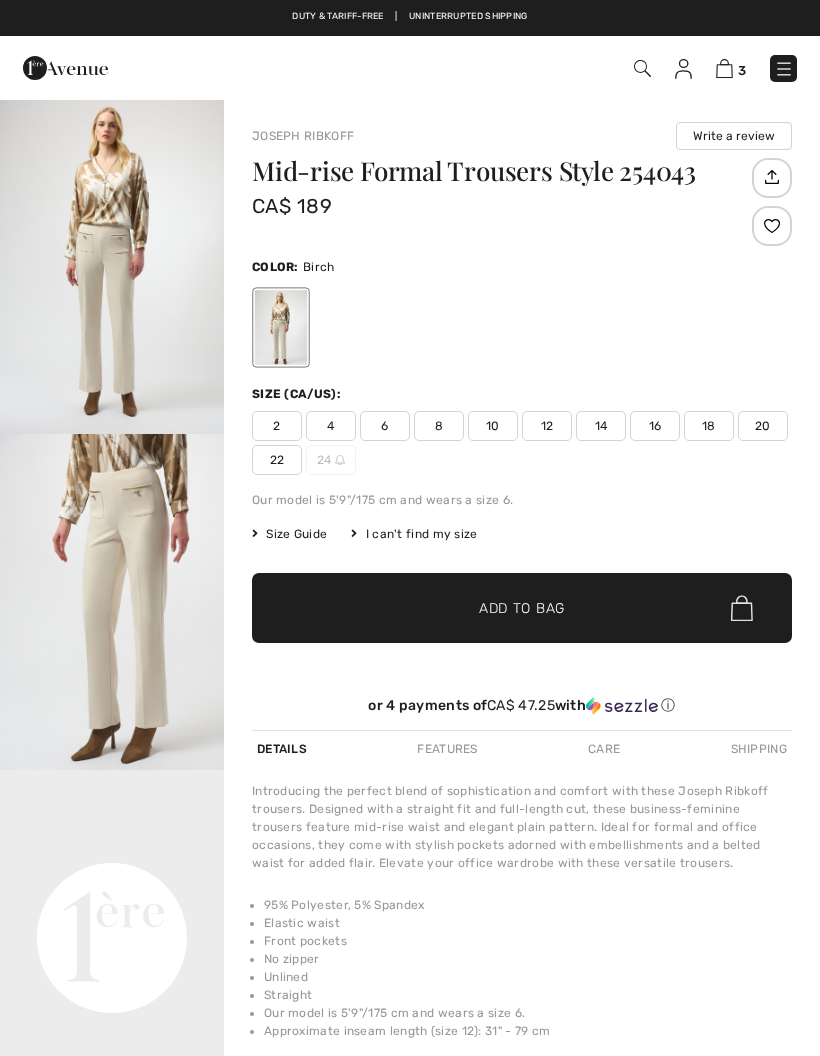 scroll, scrollTop: 0, scrollLeft: 0, axis: both 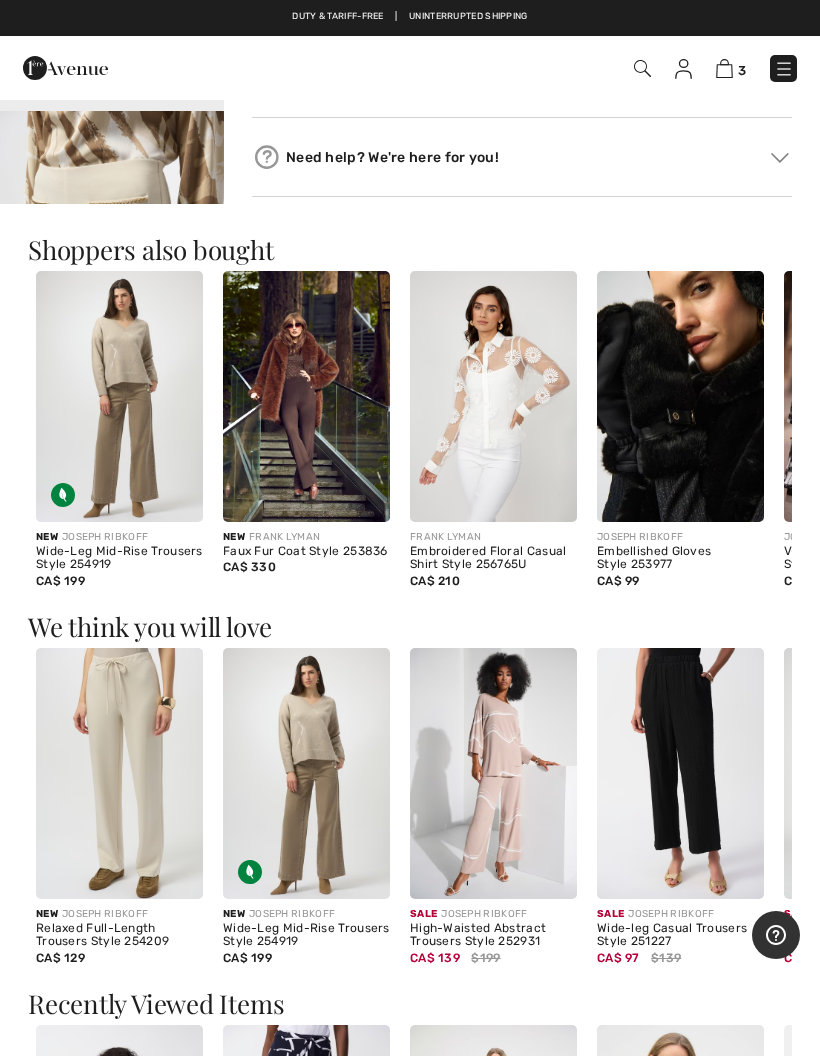 click at bounding box center [119, 773] 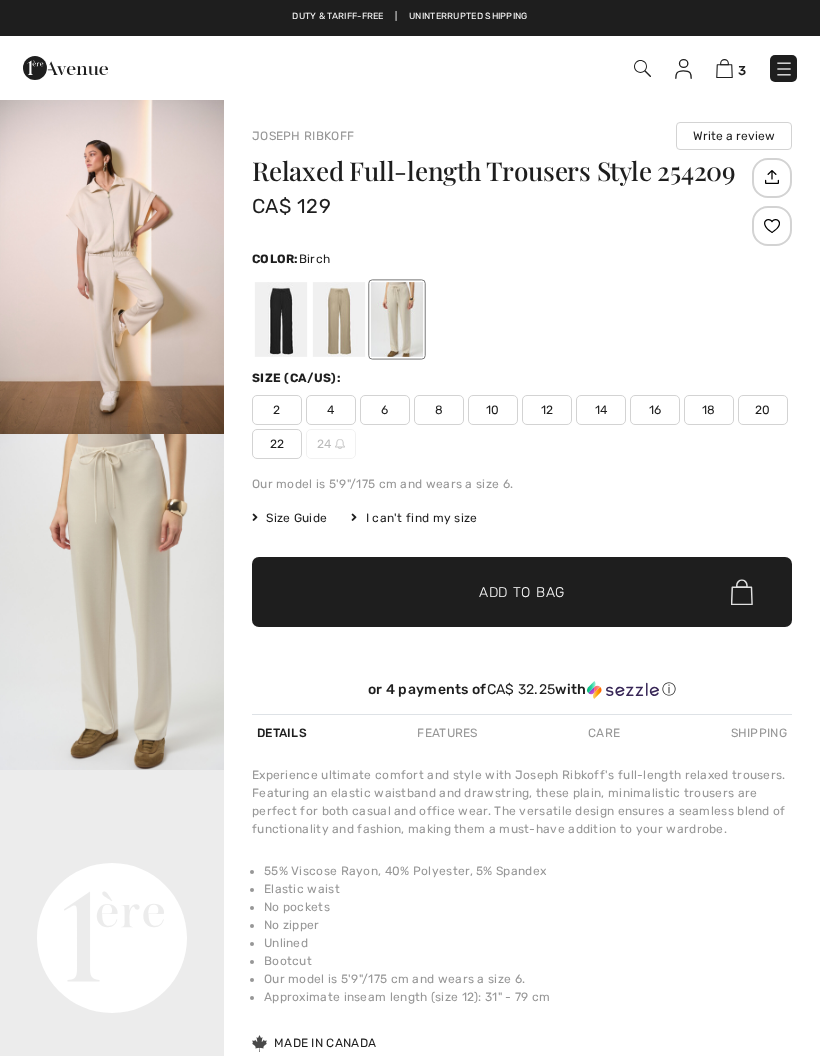 checkbox on "true" 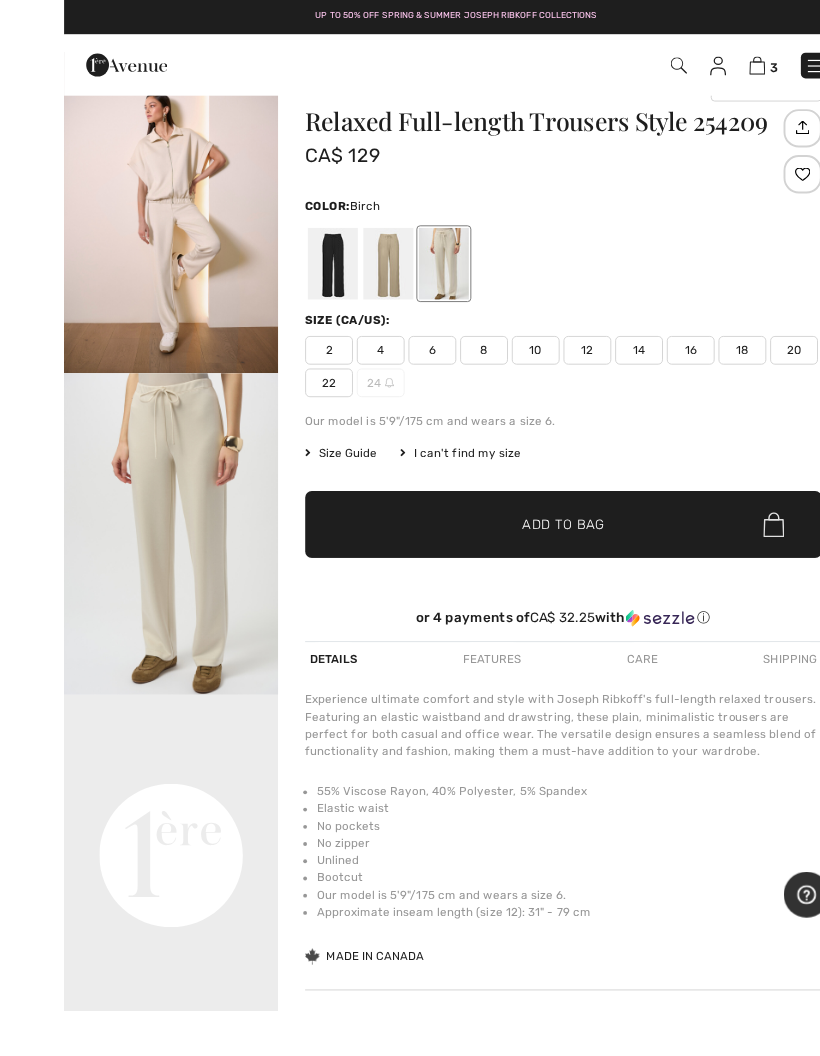 scroll, scrollTop: 39, scrollLeft: 0, axis: vertical 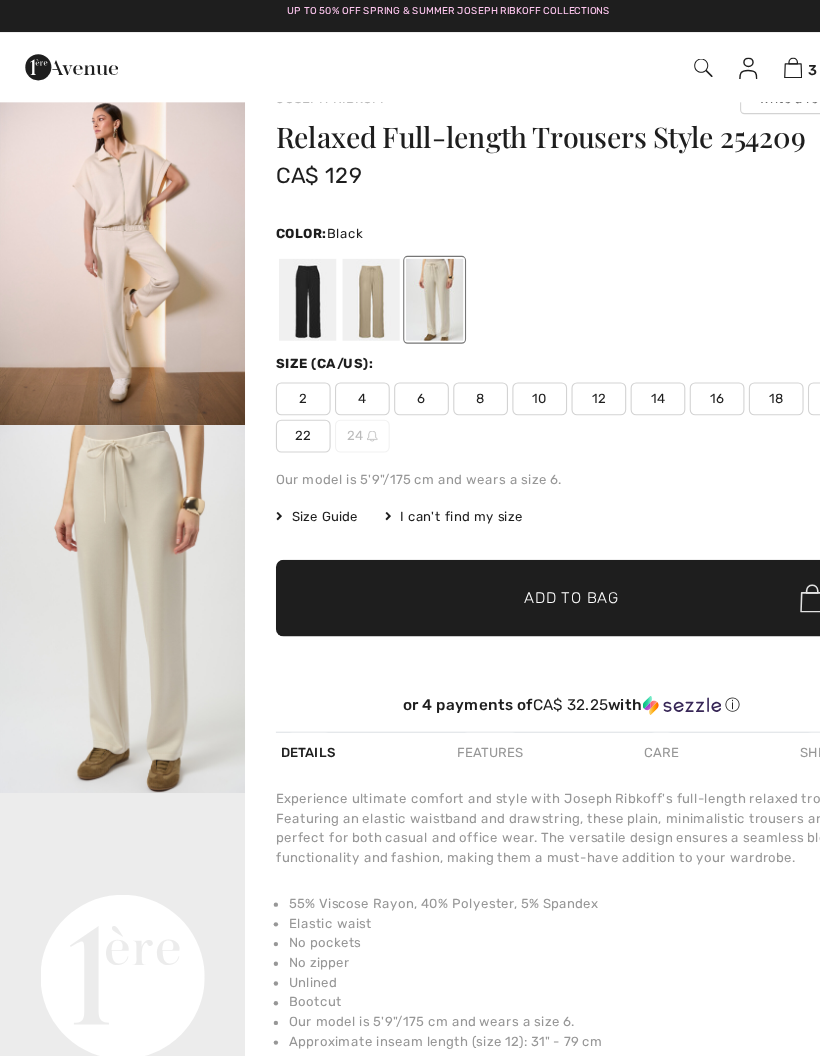 click at bounding box center (281, 280) 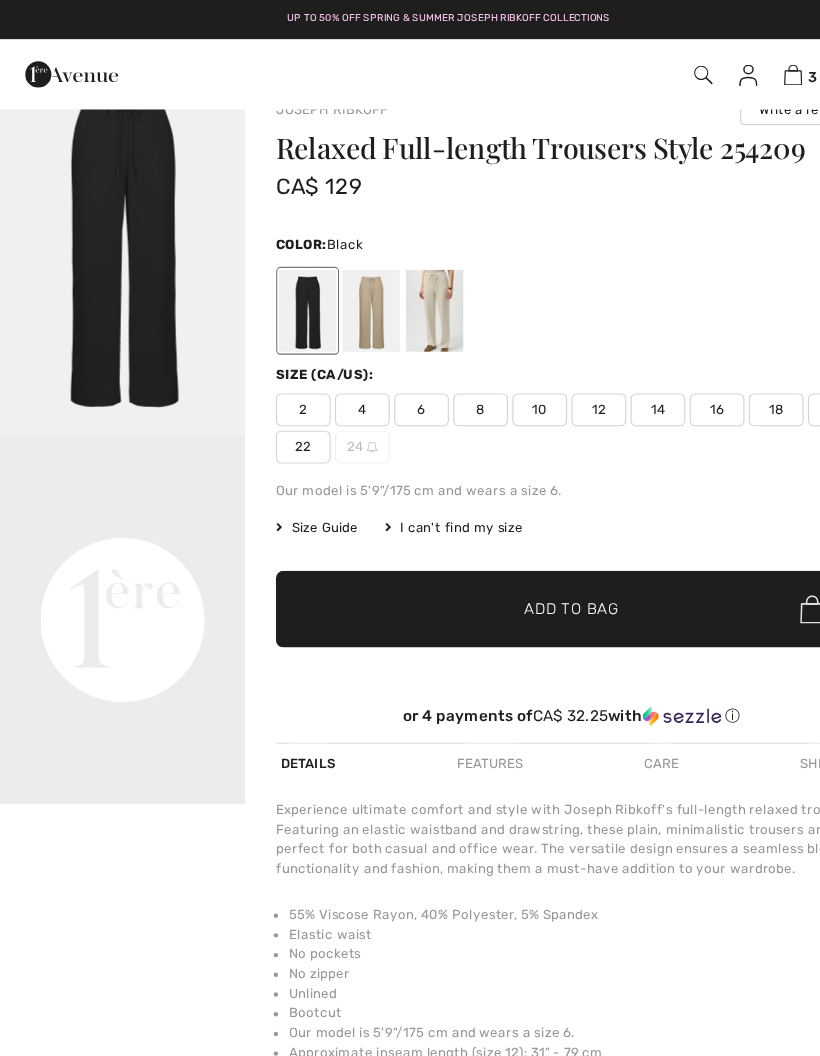 scroll, scrollTop: 0, scrollLeft: 0, axis: both 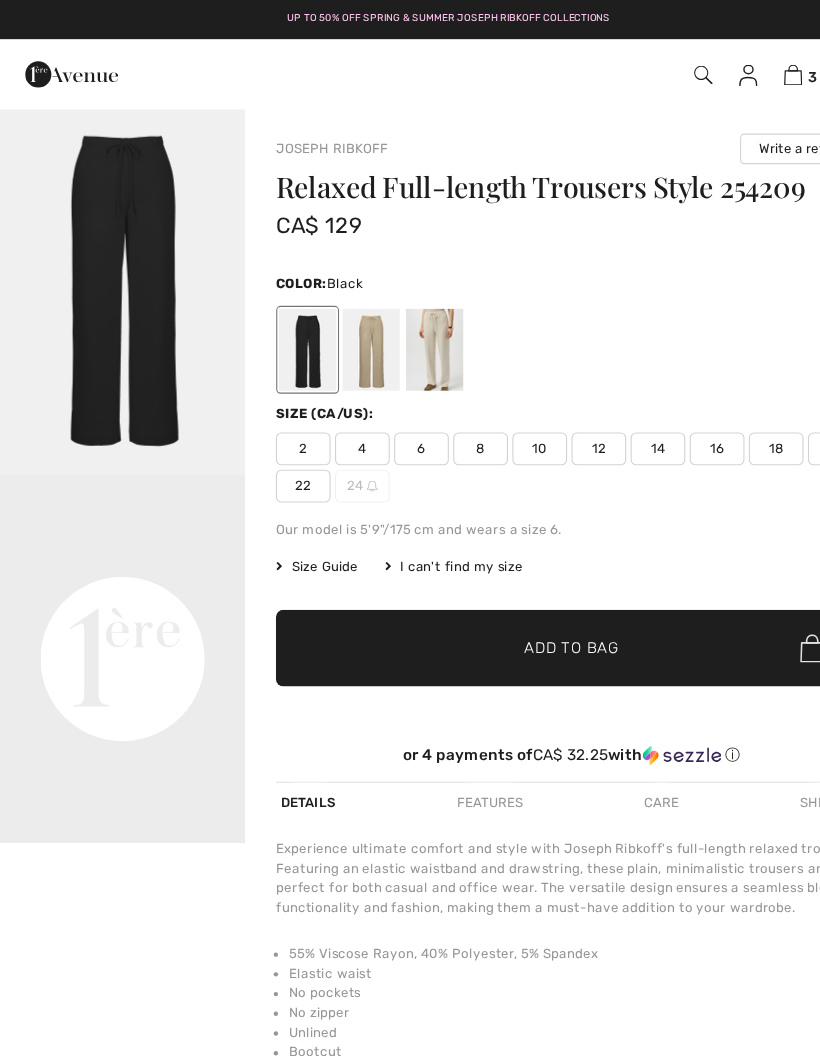 click on "Your browser does not support the video tag." at bounding box center (112, 490) 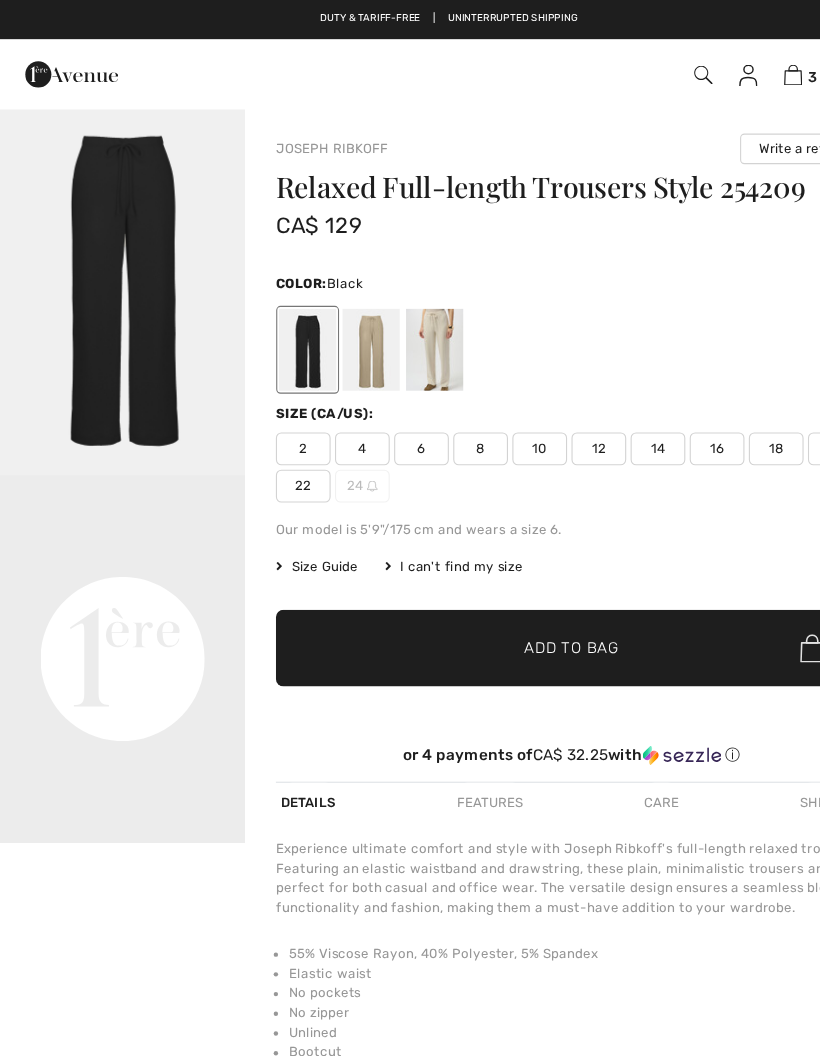 click on "Your browser does not support the video tag." at bounding box center [112, 490] 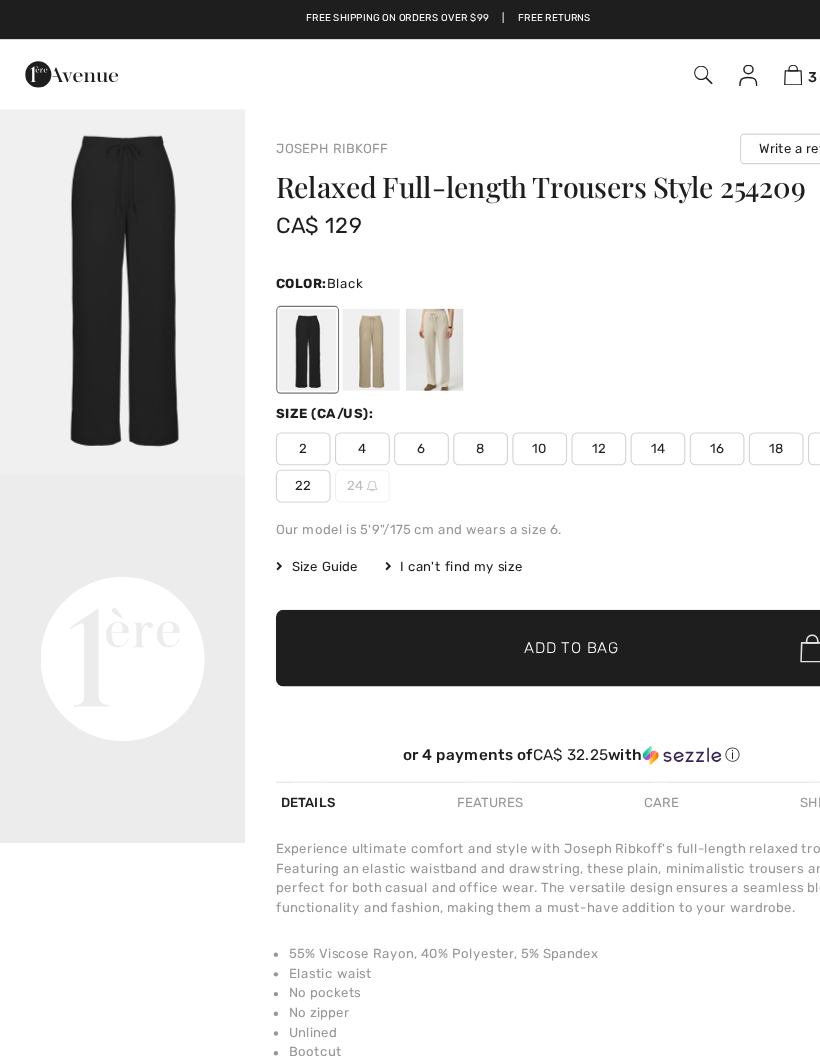 click at bounding box center [339, 319] 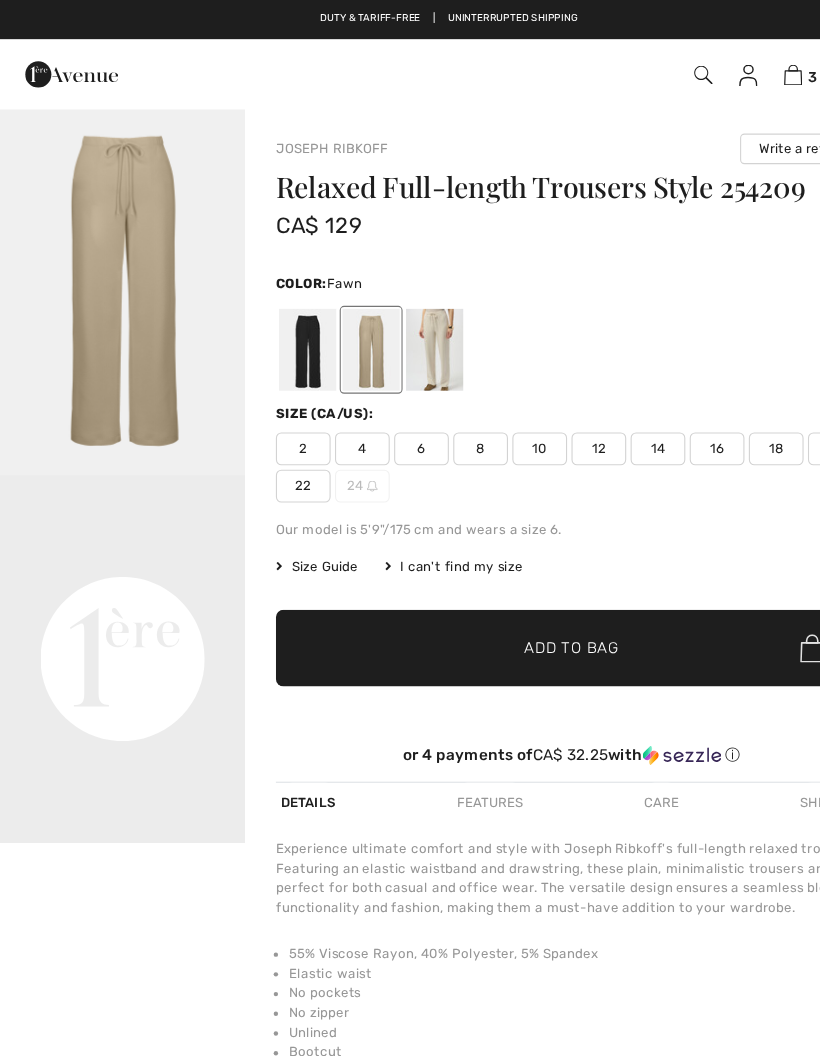 click at bounding box center (397, 319) 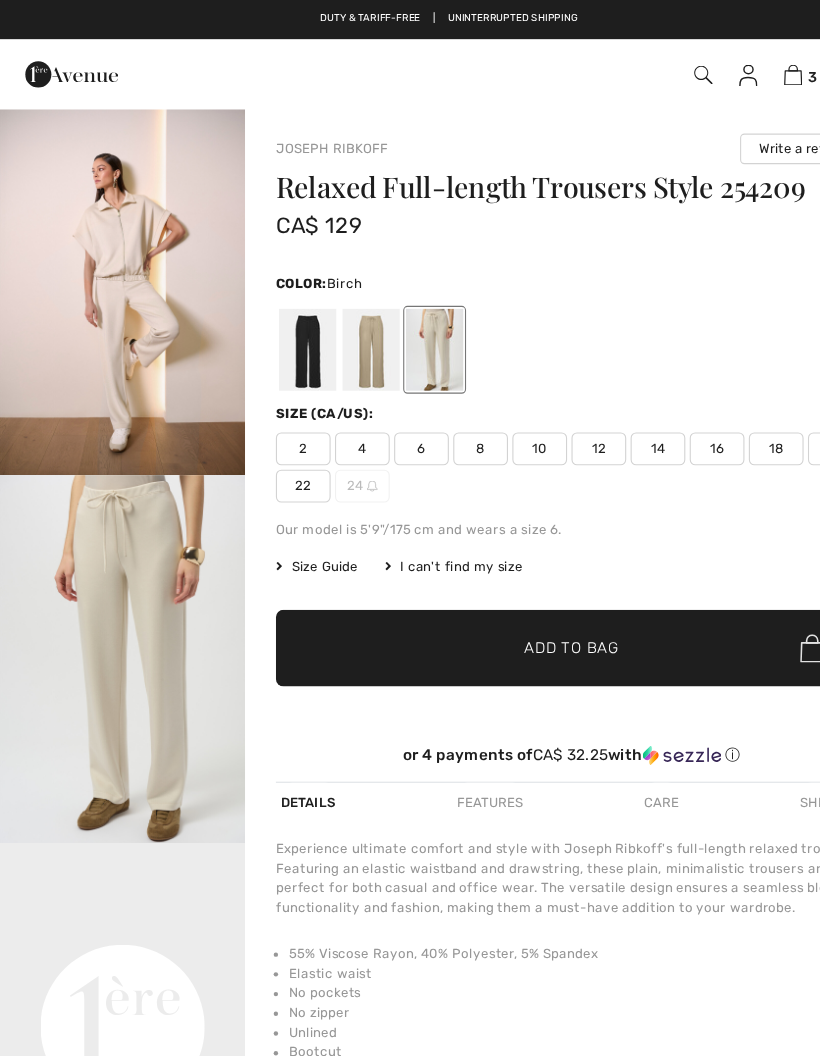 click on "Size Guide" at bounding box center (289, 518) 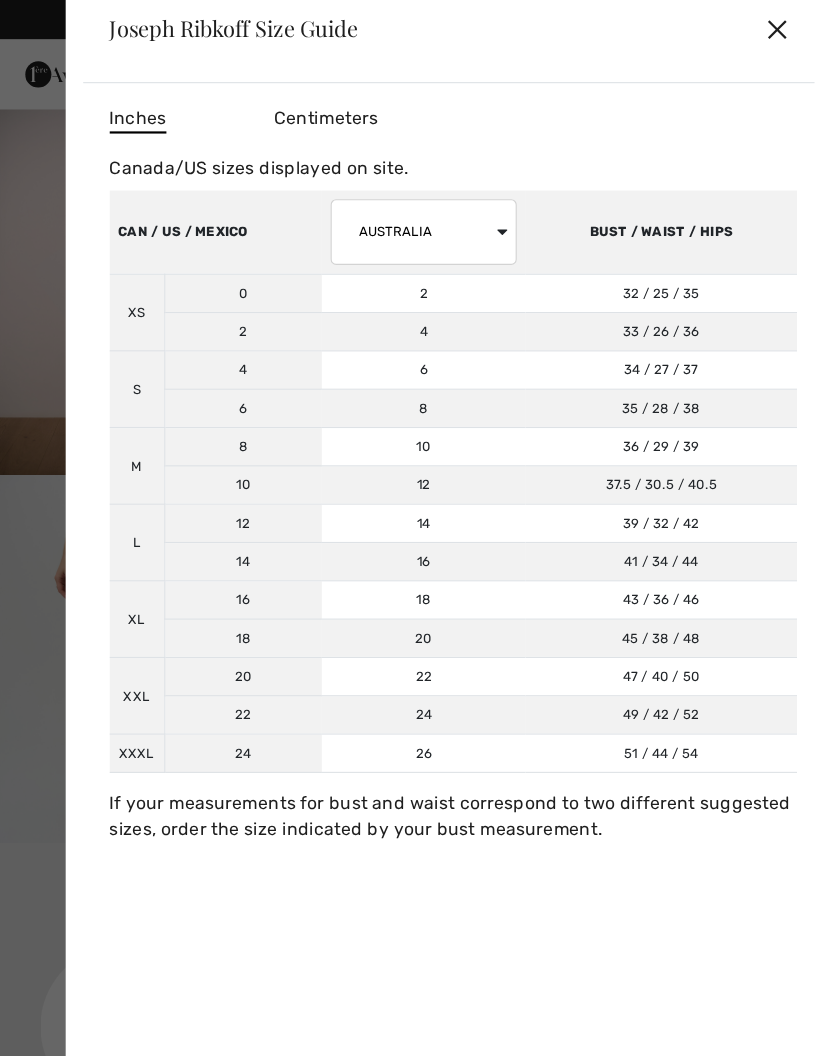 click on "✕" at bounding box center (710, 26) 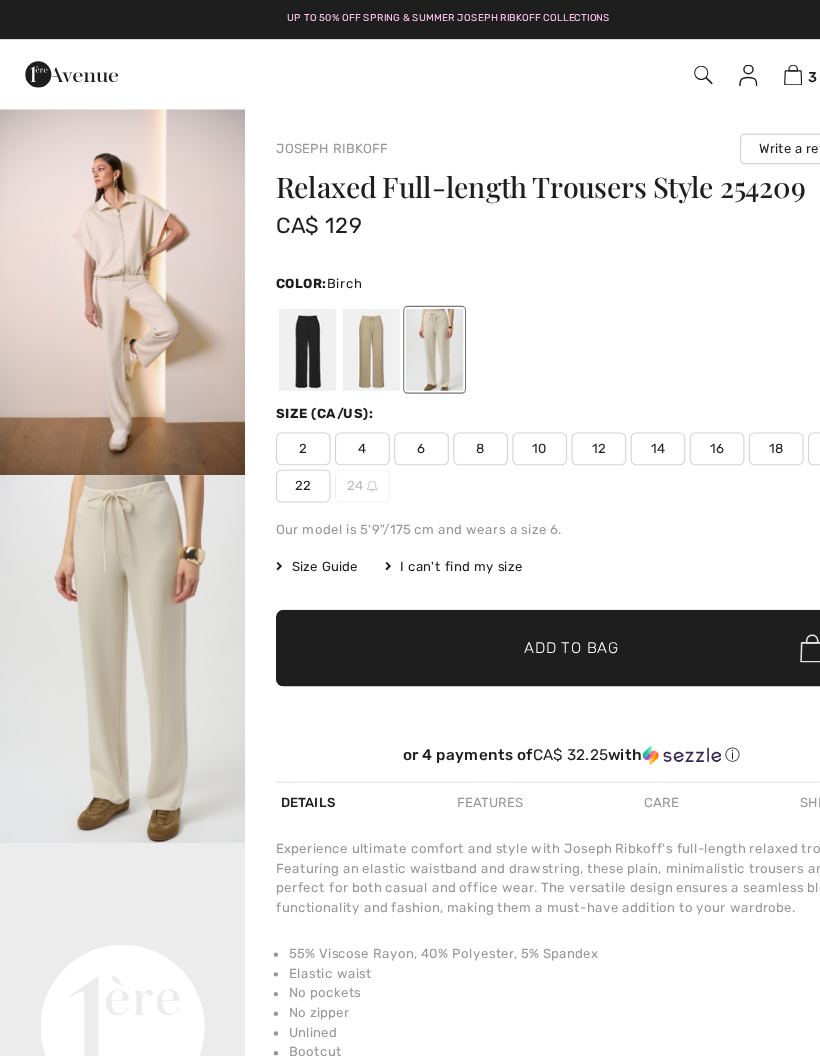 click on "10" at bounding box center [493, 410] 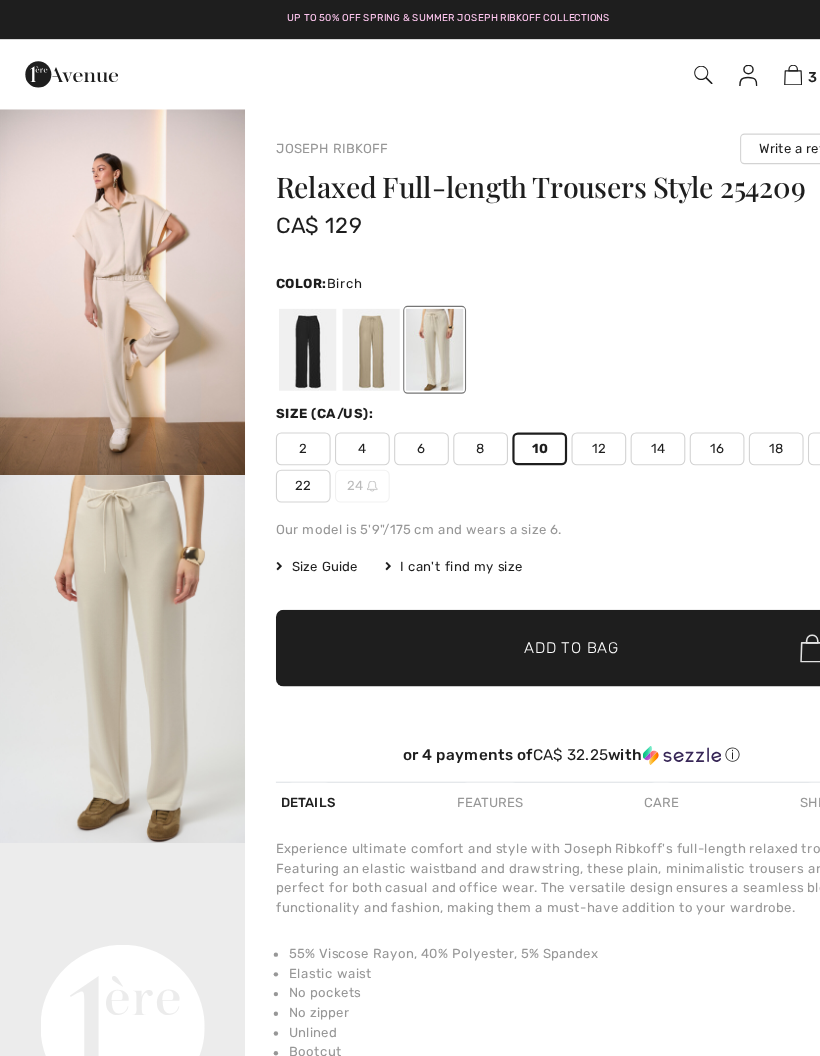 click on "Add to Bag" at bounding box center (522, 592) 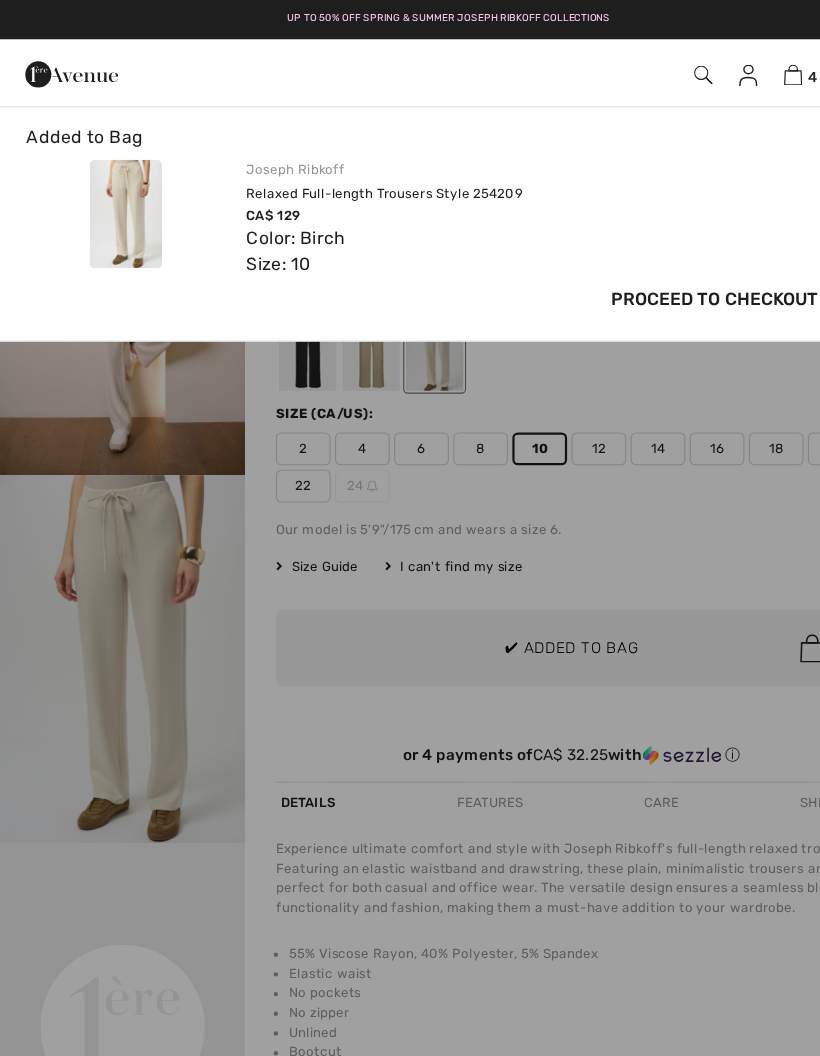 scroll, scrollTop: 0, scrollLeft: 0, axis: both 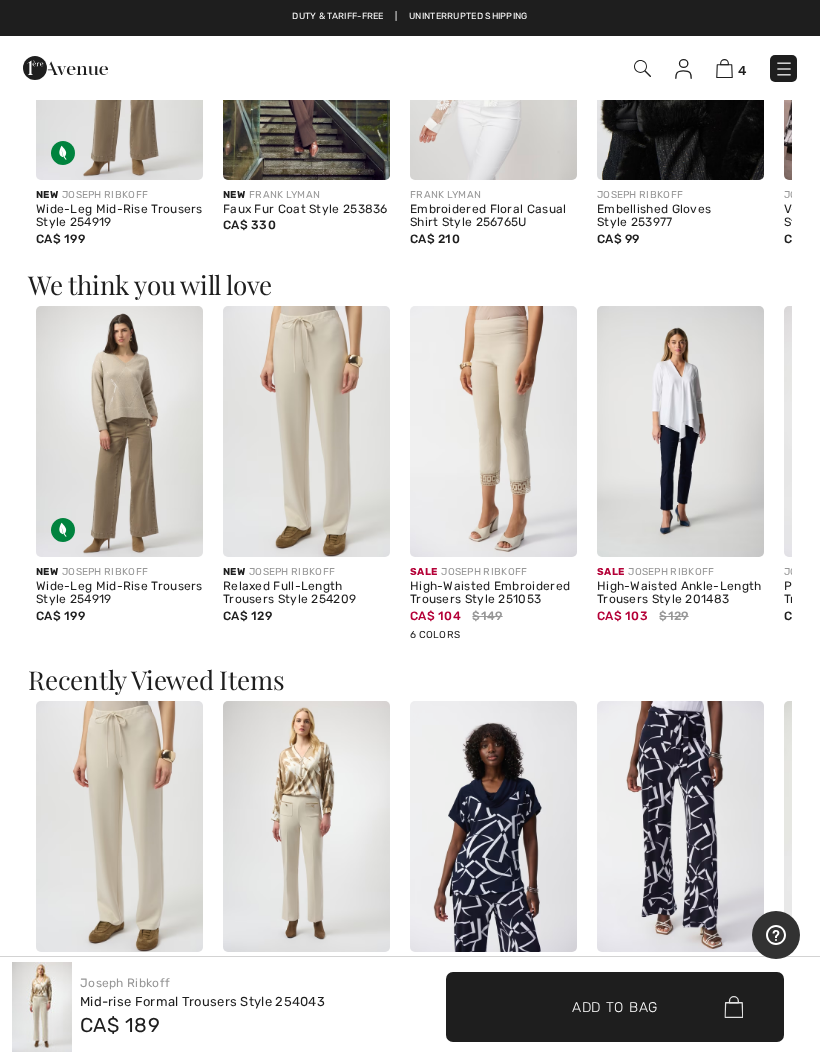 click at bounding box center [306, 431] 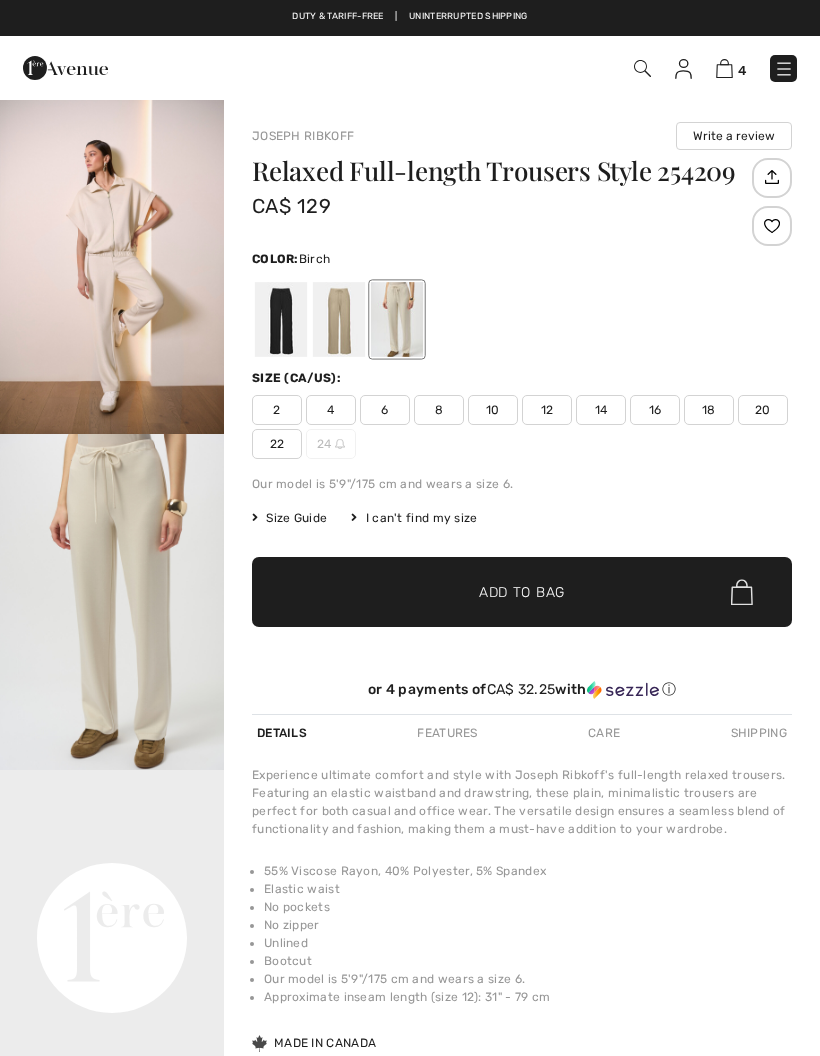 checkbox on "true" 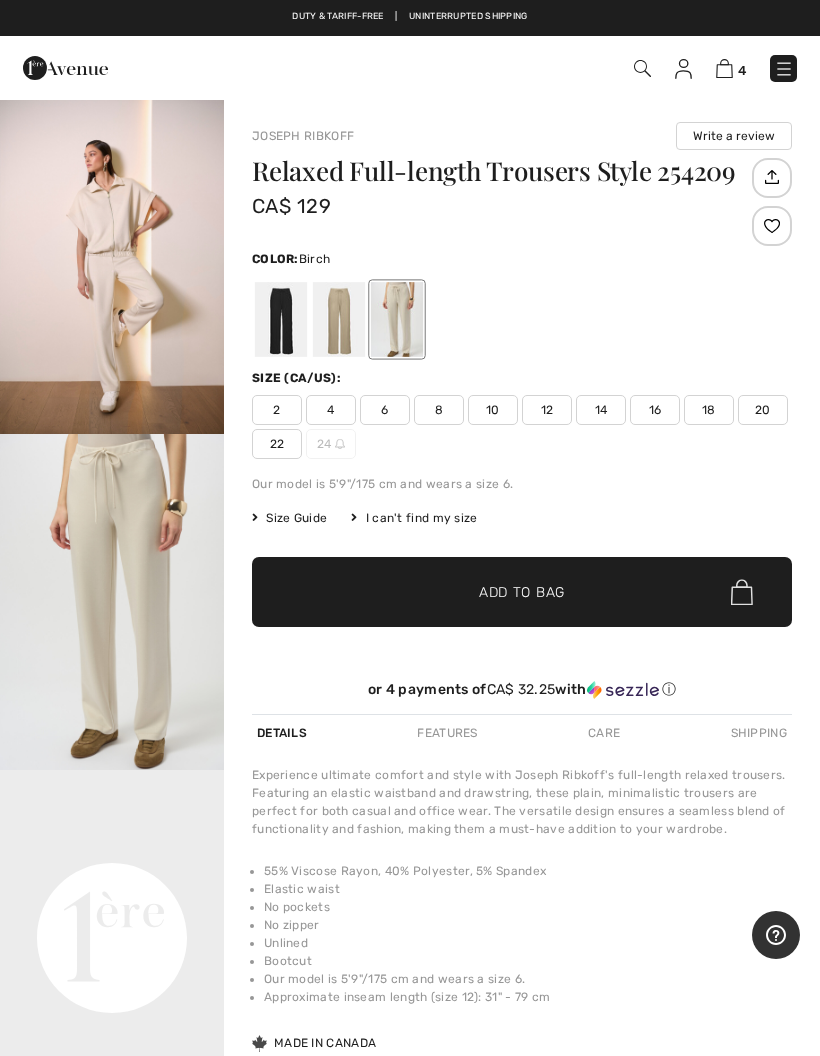 scroll, scrollTop: 0, scrollLeft: 0, axis: both 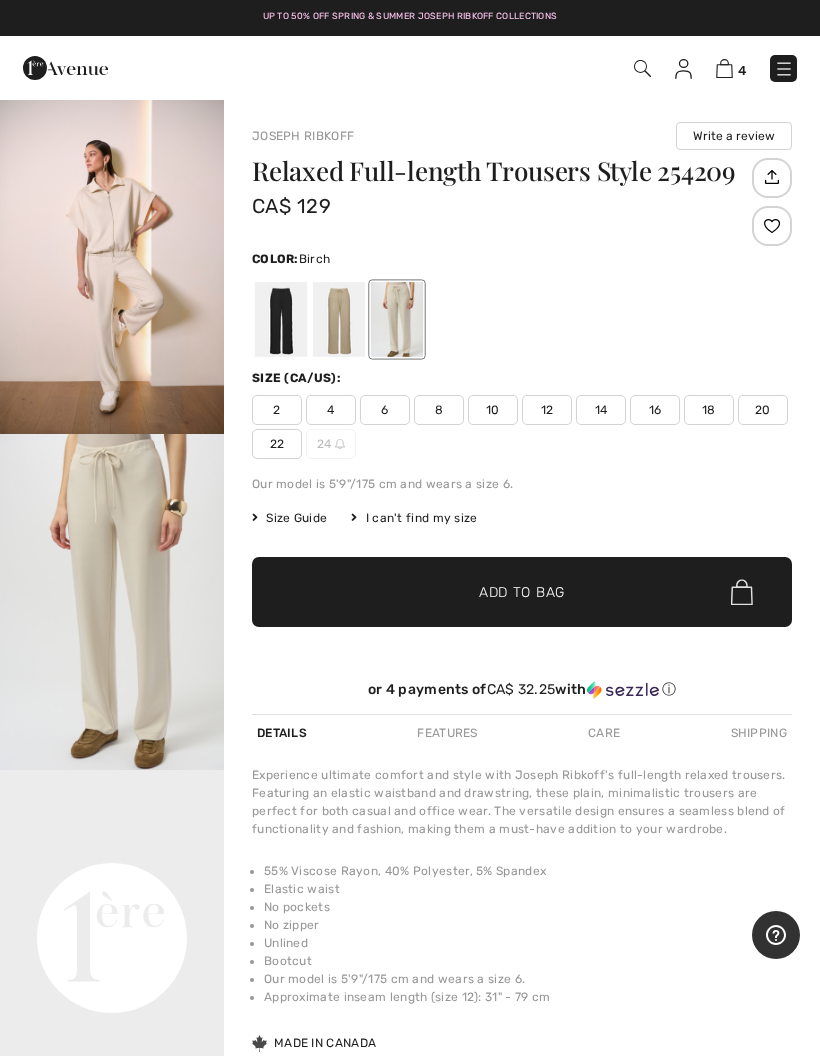 click at bounding box center (112, 266) 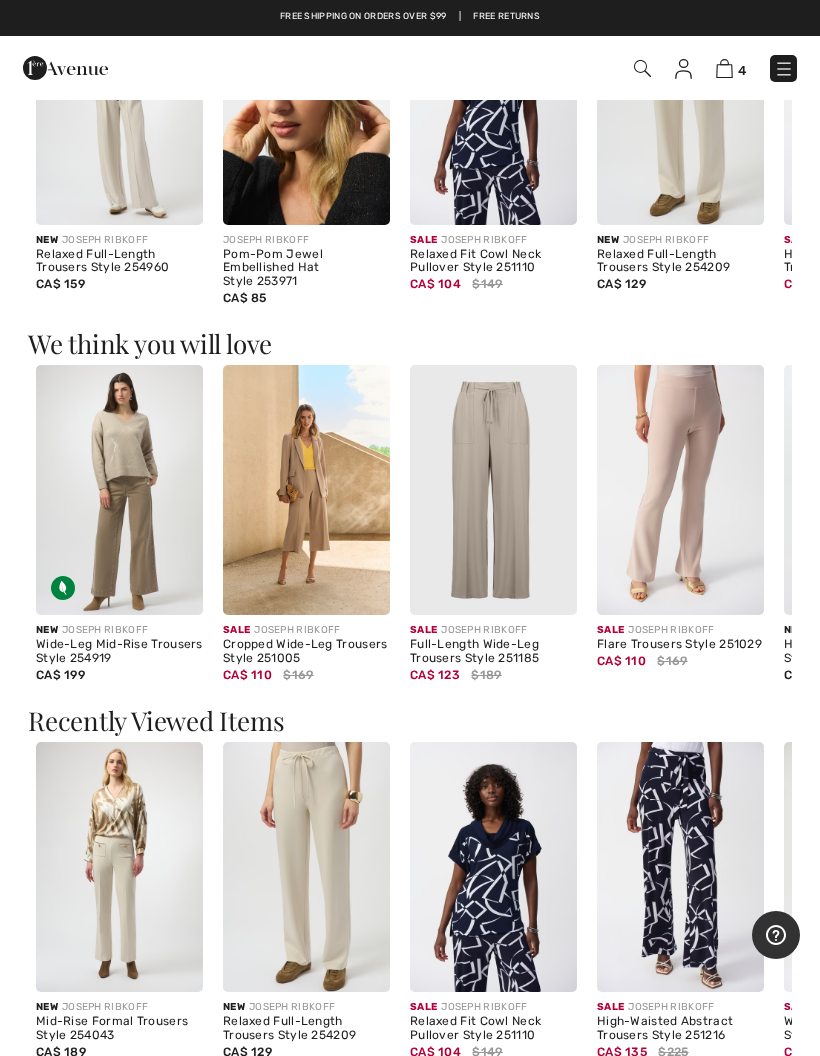 scroll, scrollTop: 1256, scrollLeft: 0, axis: vertical 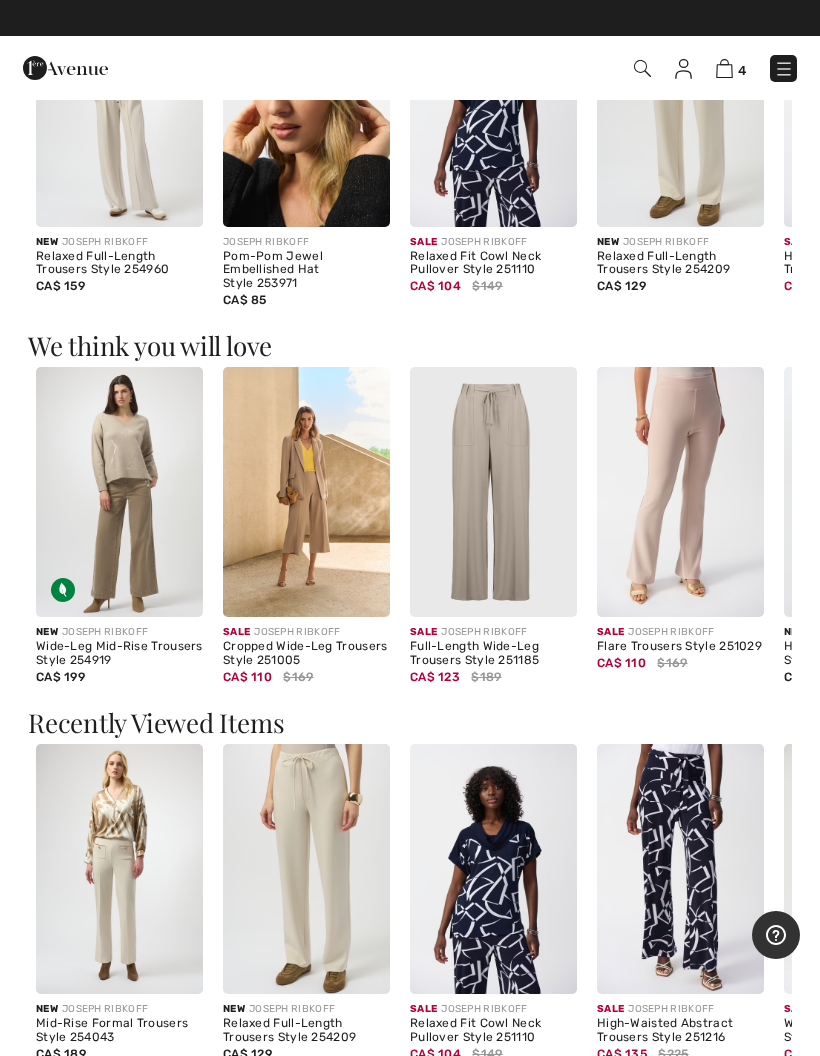 click at bounding box center (680, 492) 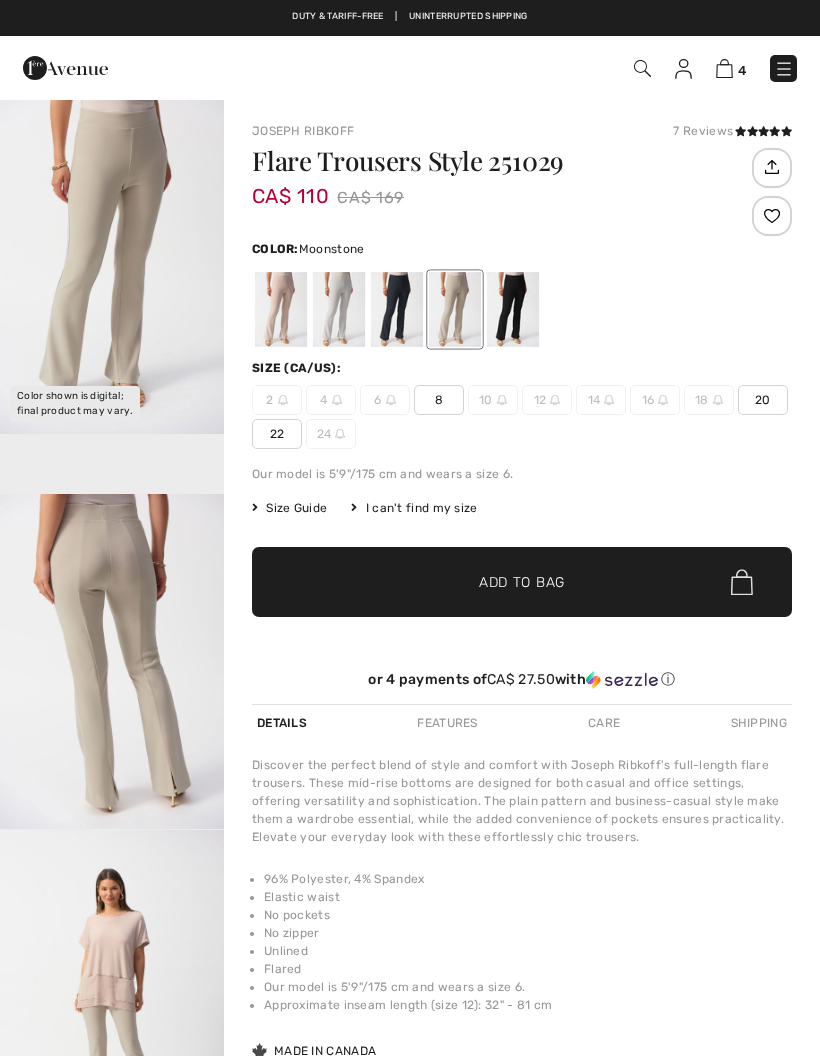 checkbox on "true" 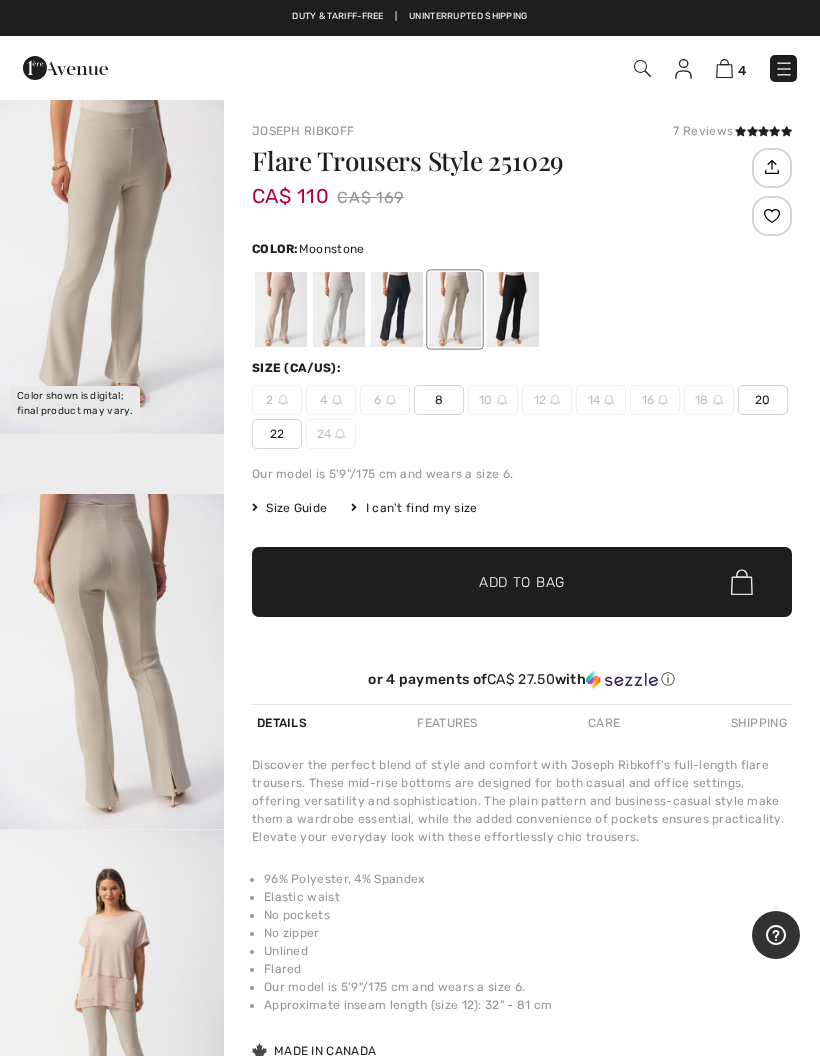 scroll, scrollTop: 0, scrollLeft: 0, axis: both 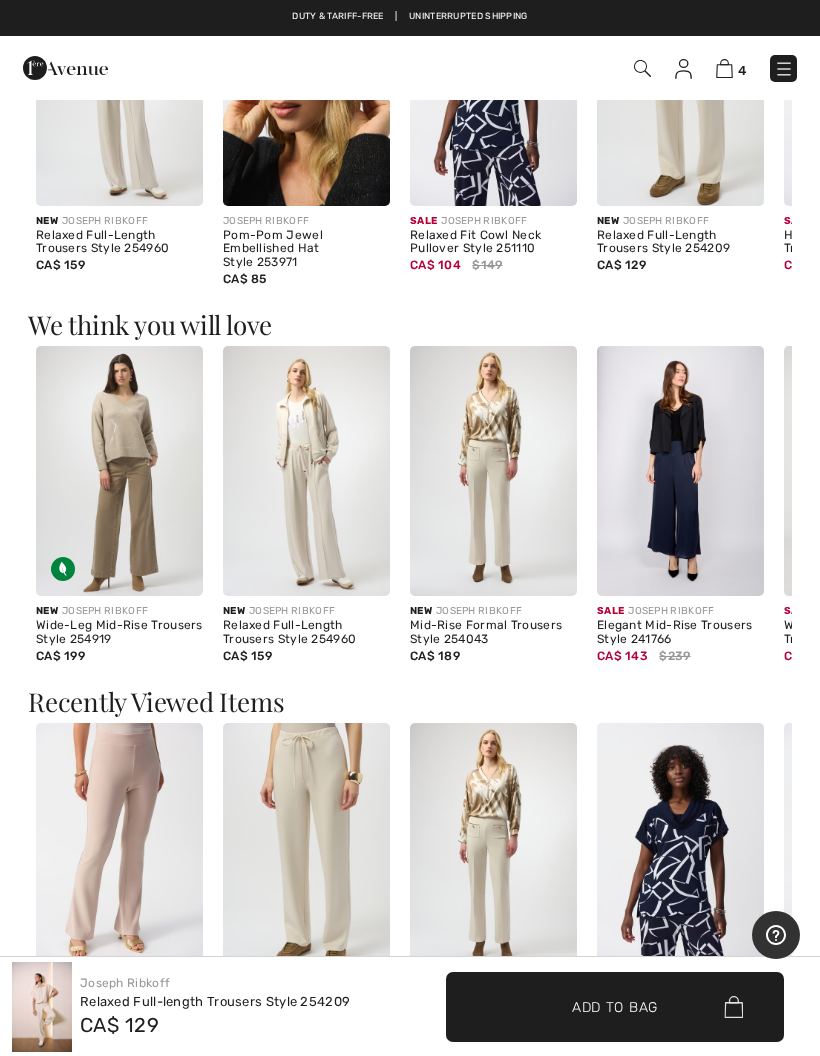 click at bounding box center (306, 471) 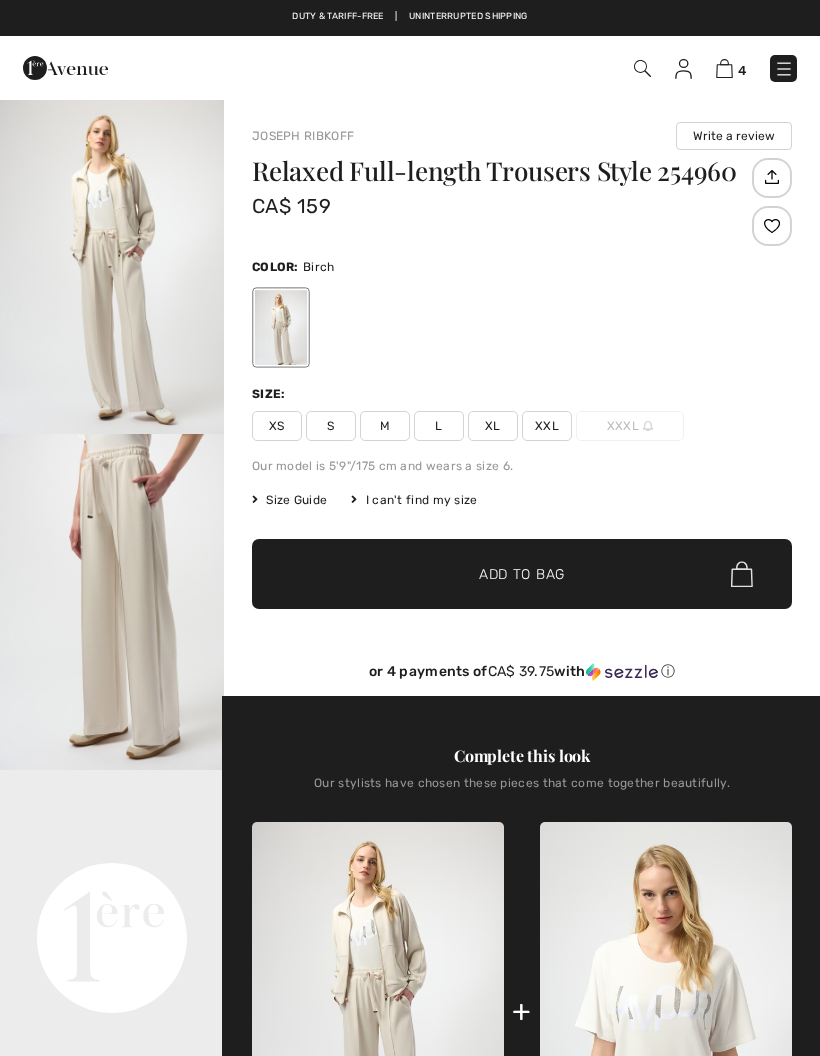scroll, scrollTop: 0, scrollLeft: 0, axis: both 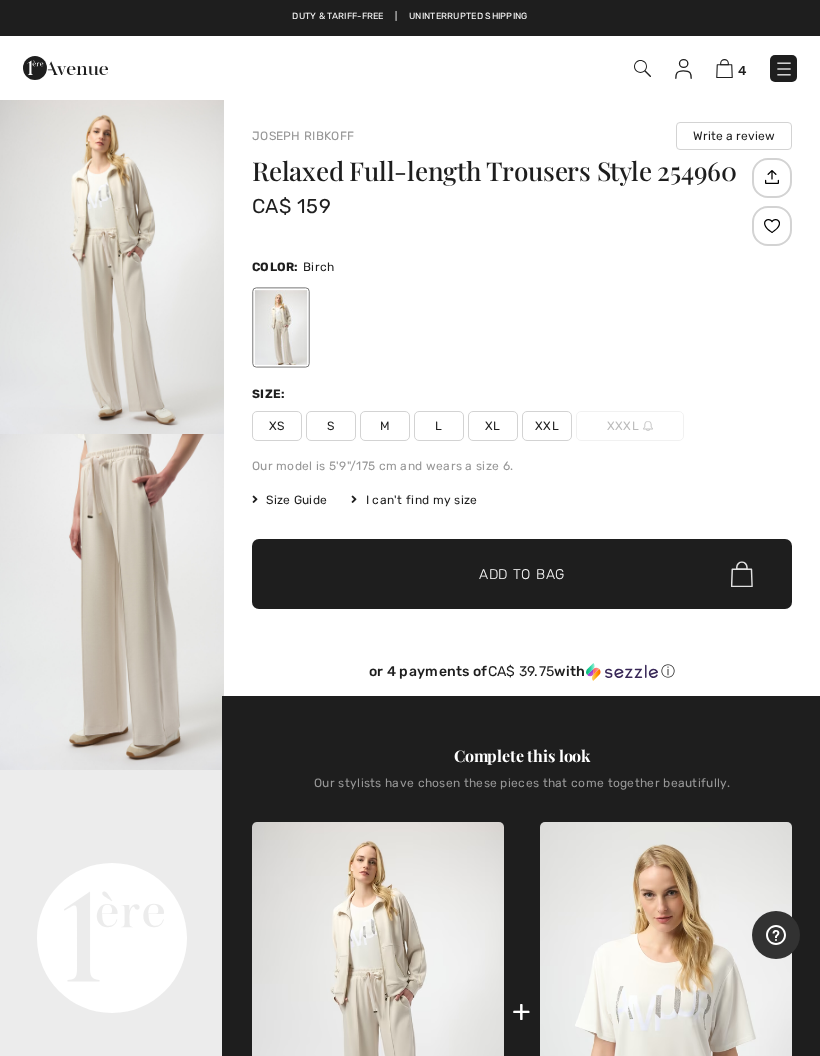click at bounding box center (112, 266) 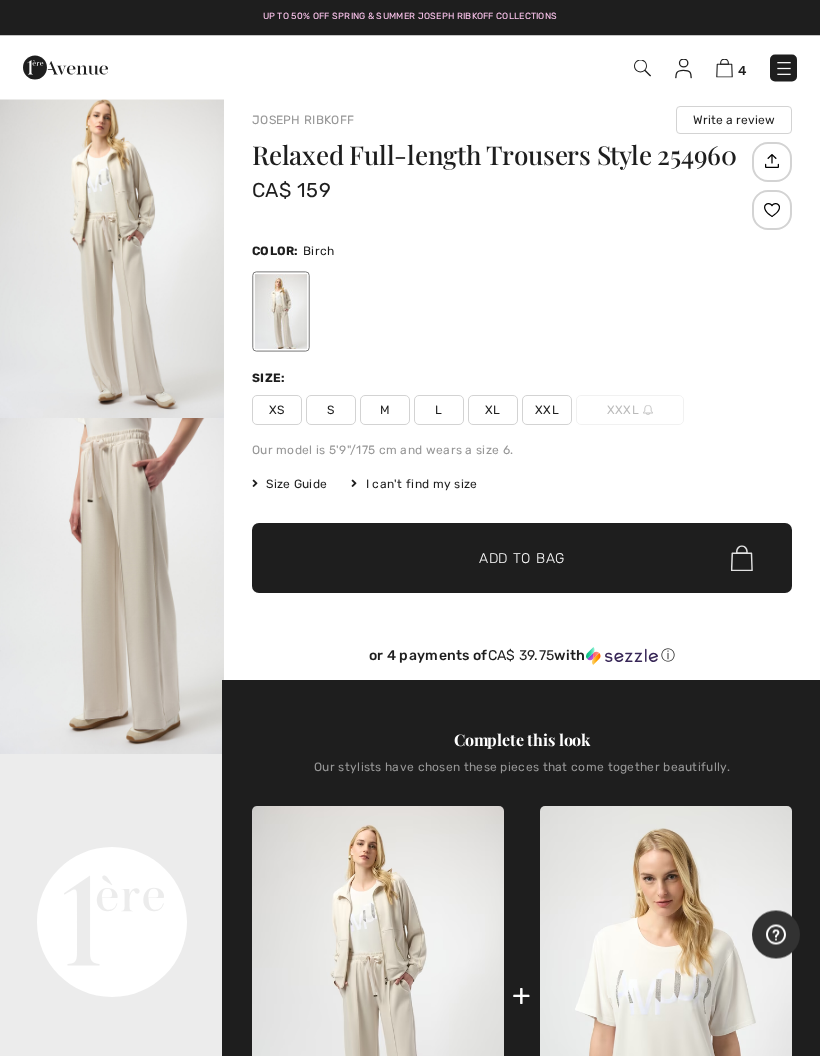 scroll, scrollTop: 0, scrollLeft: 0, axis: both 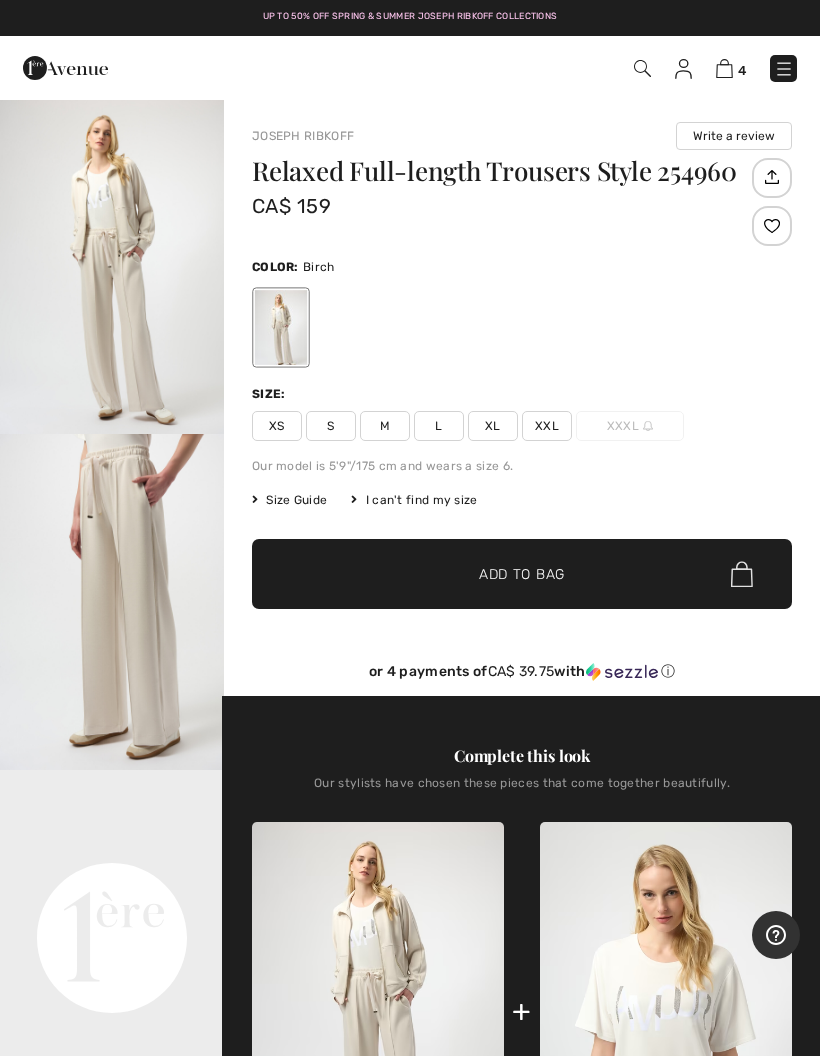 click at bounding box center [642, 68] 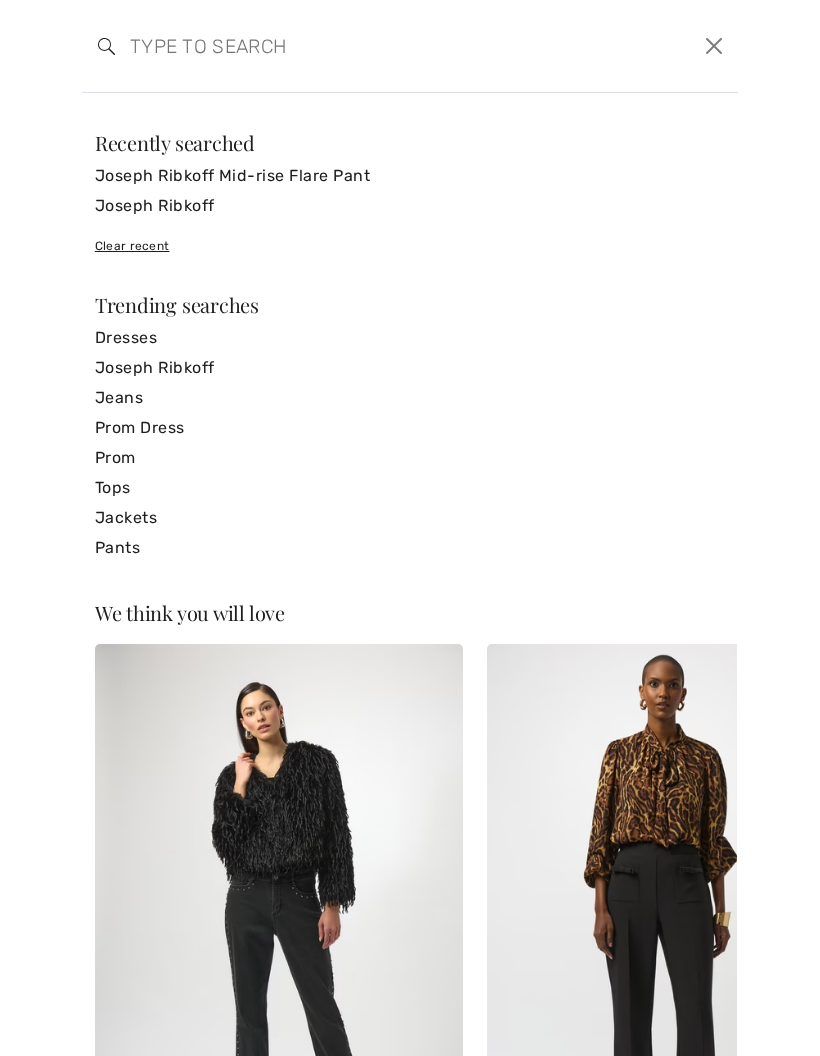 click on "Jackets" at bounding box center [410, 518] 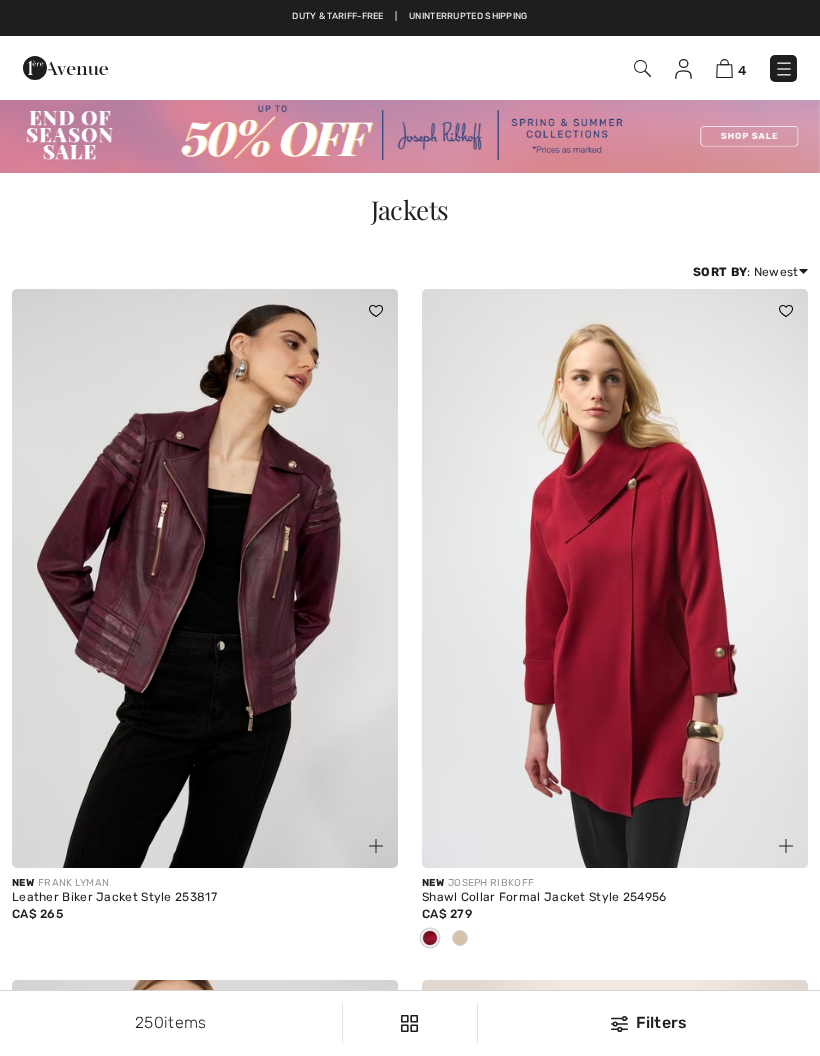 scroll, scrollTop: 0, scrollLeft: 0, axis: both 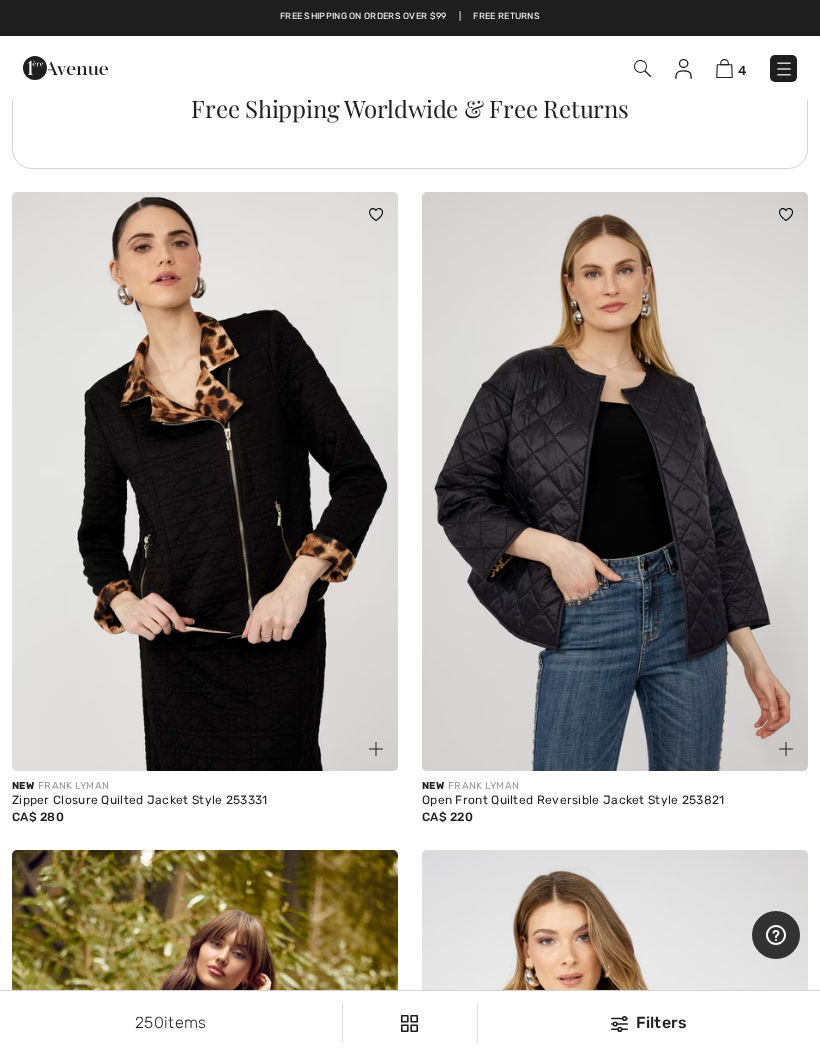click at bounding box center [205, 481] 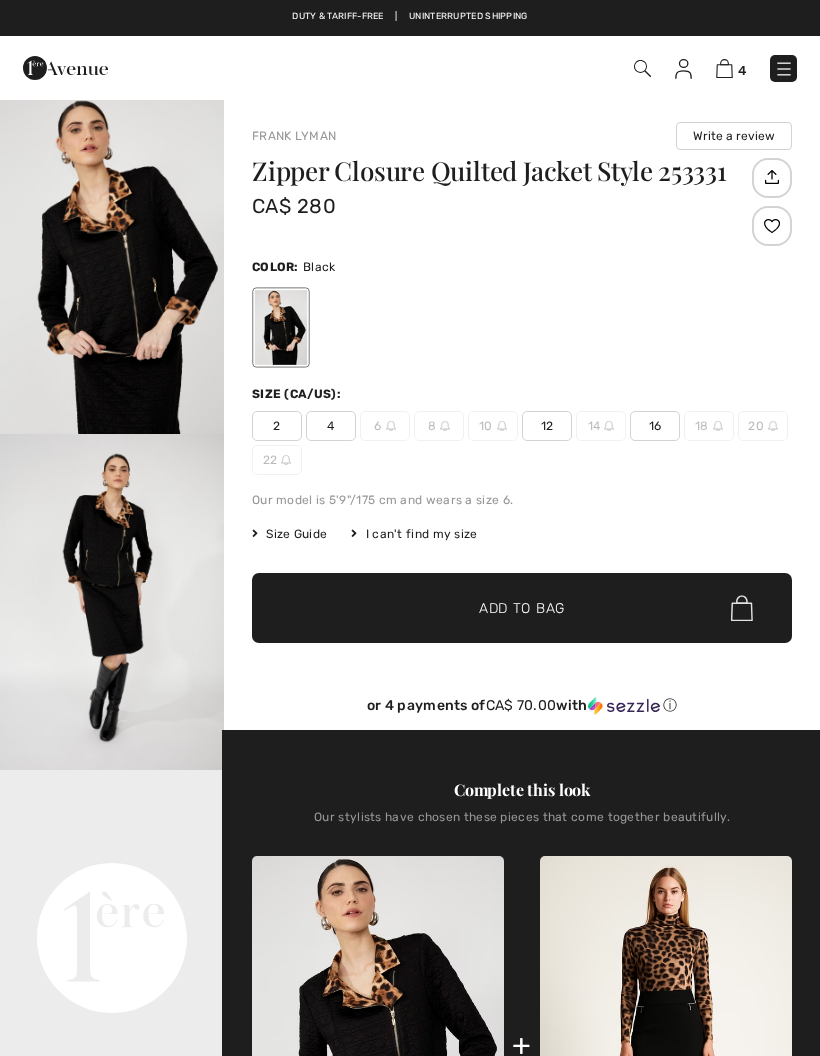 checkbox on "true" 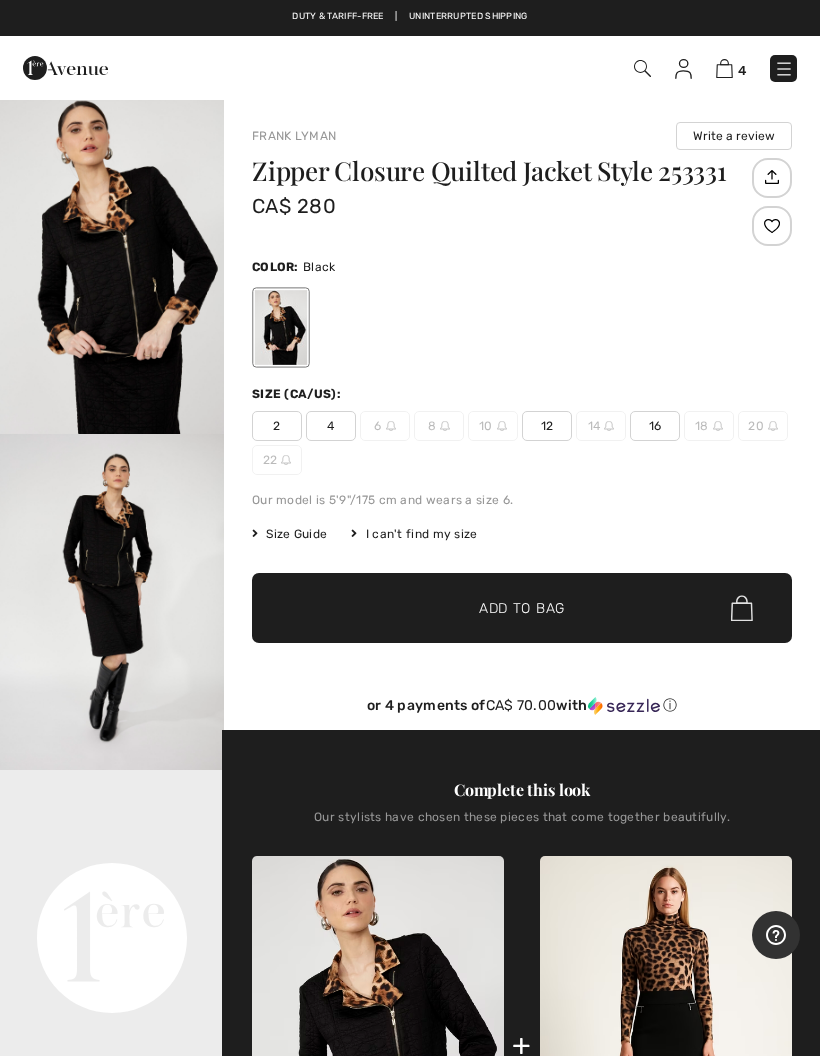 click on "16" at bounding box center (655, 426) 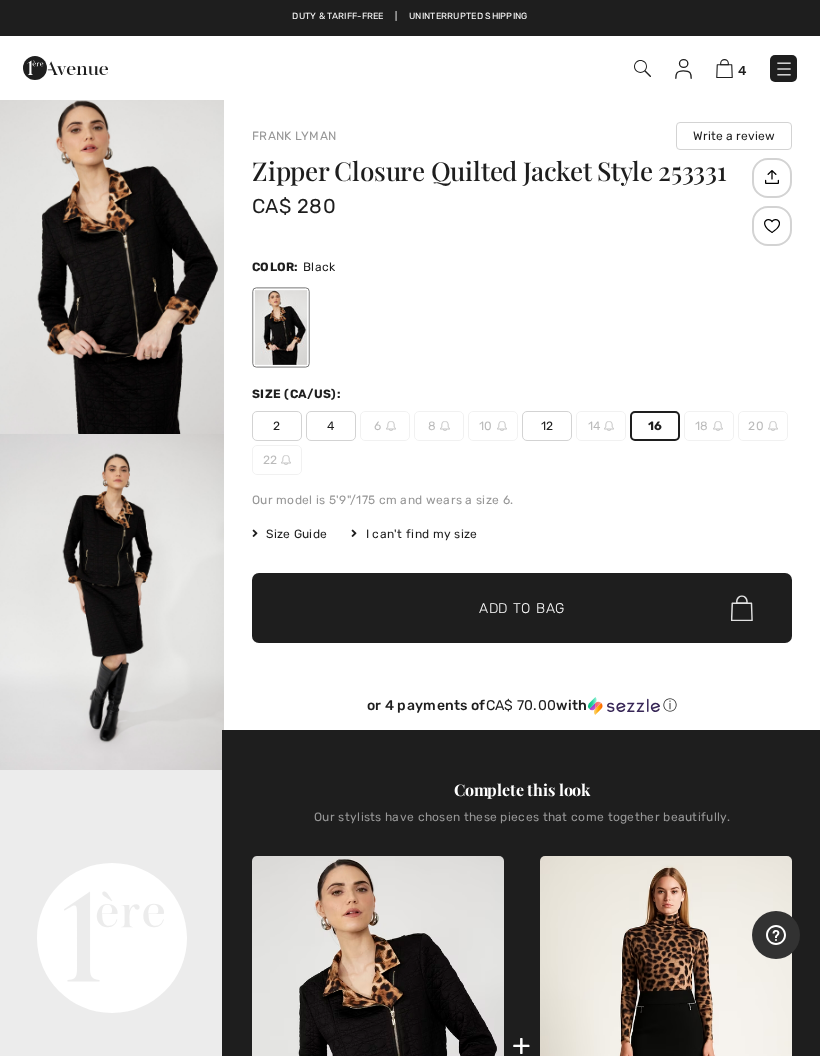 click at bounding box center [112, 266] 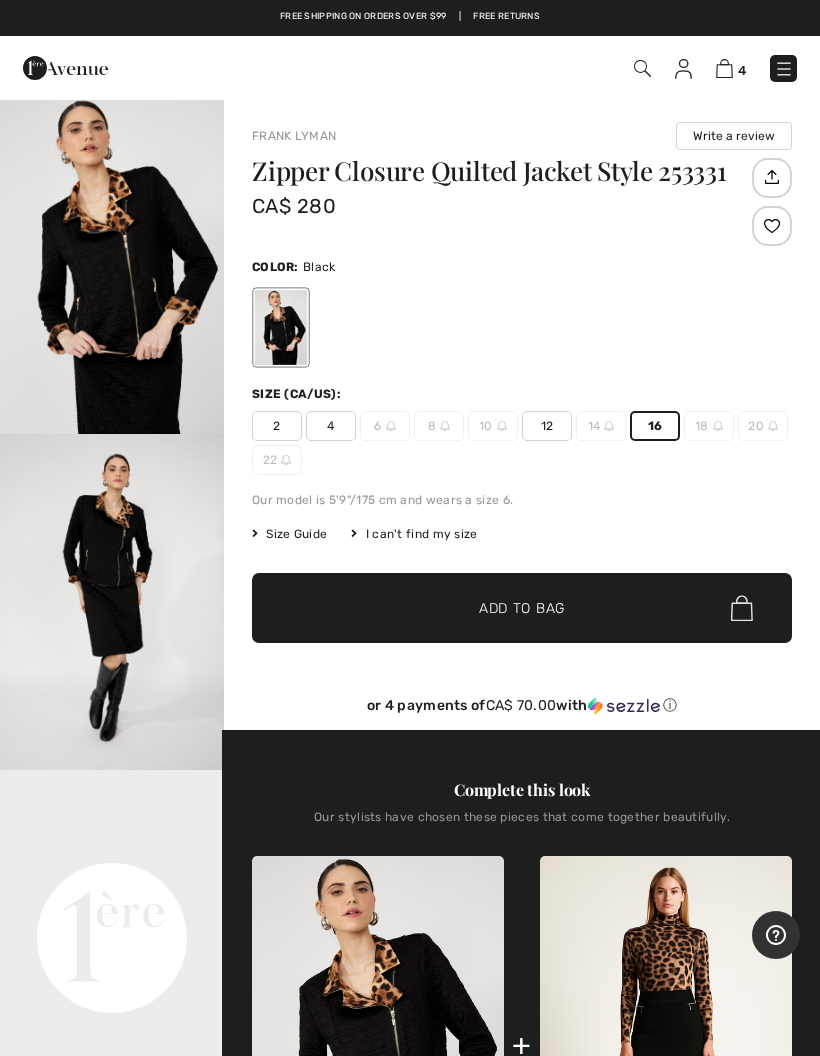 click on "✔ Added to Bag
Add to Bag" at bounding box center [522, 608] 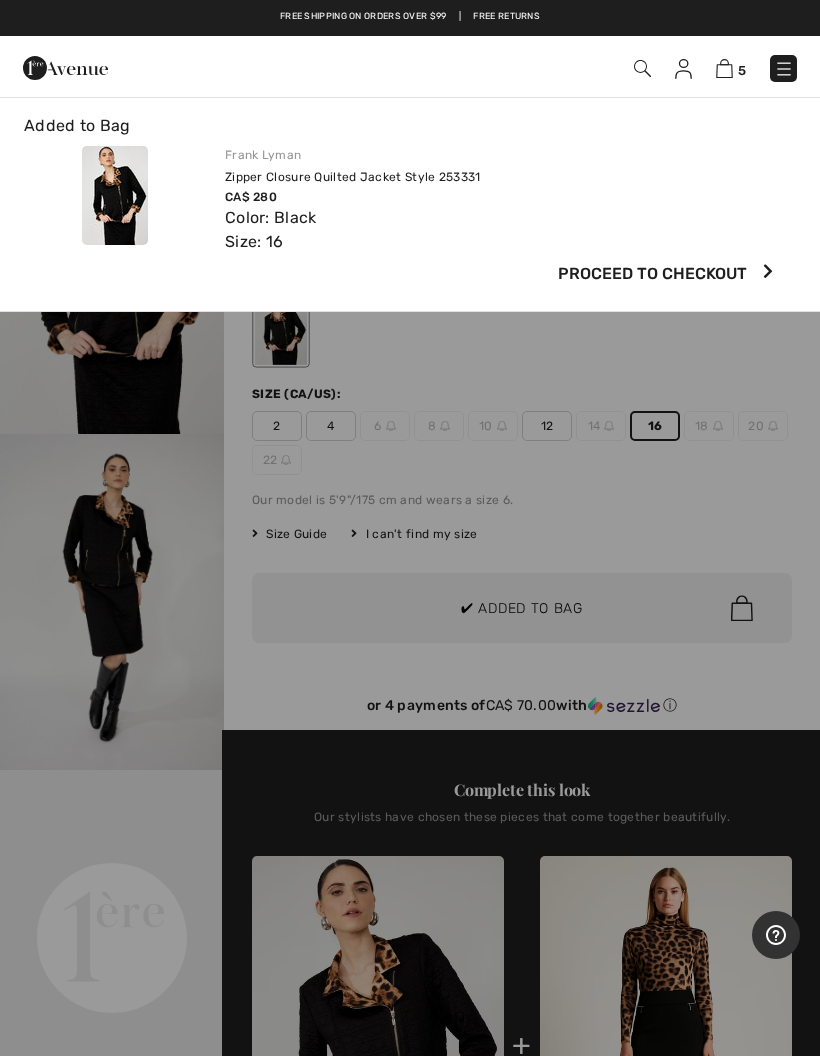 scroll, scrollTop: 0, scrollLeft: 0, axis: both 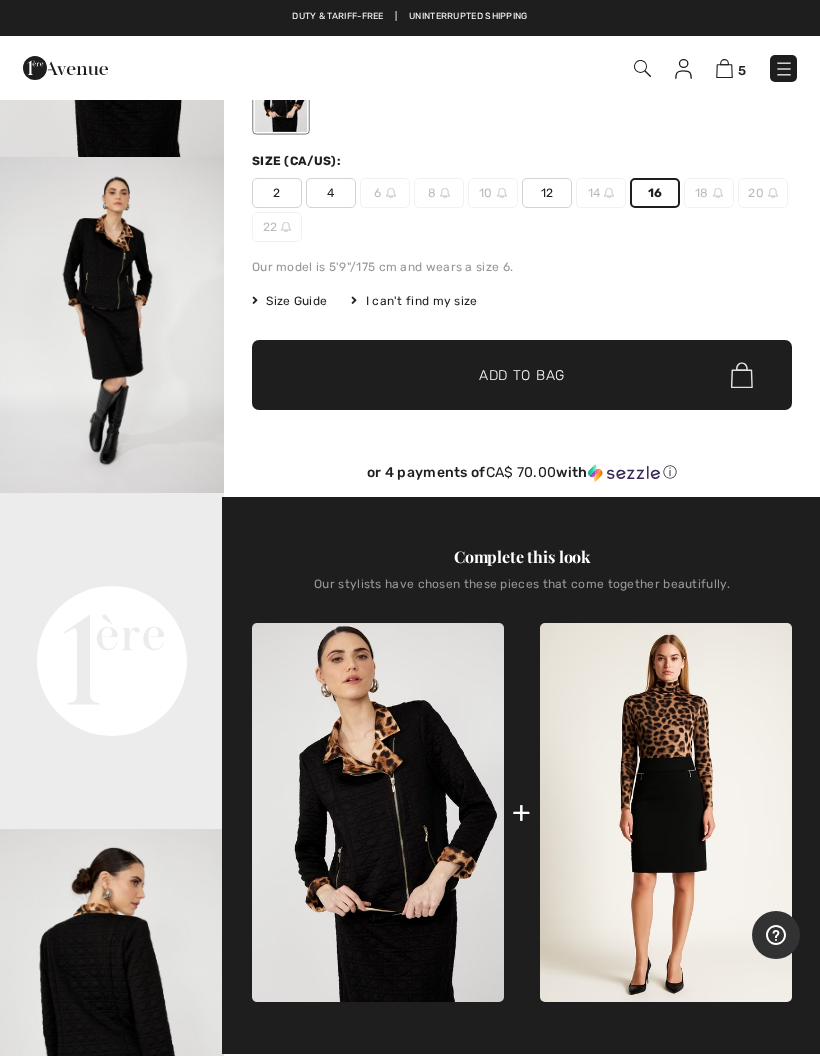 click on "✔ Added to Bag
Add to Bag" at bounding box center (522, 375) 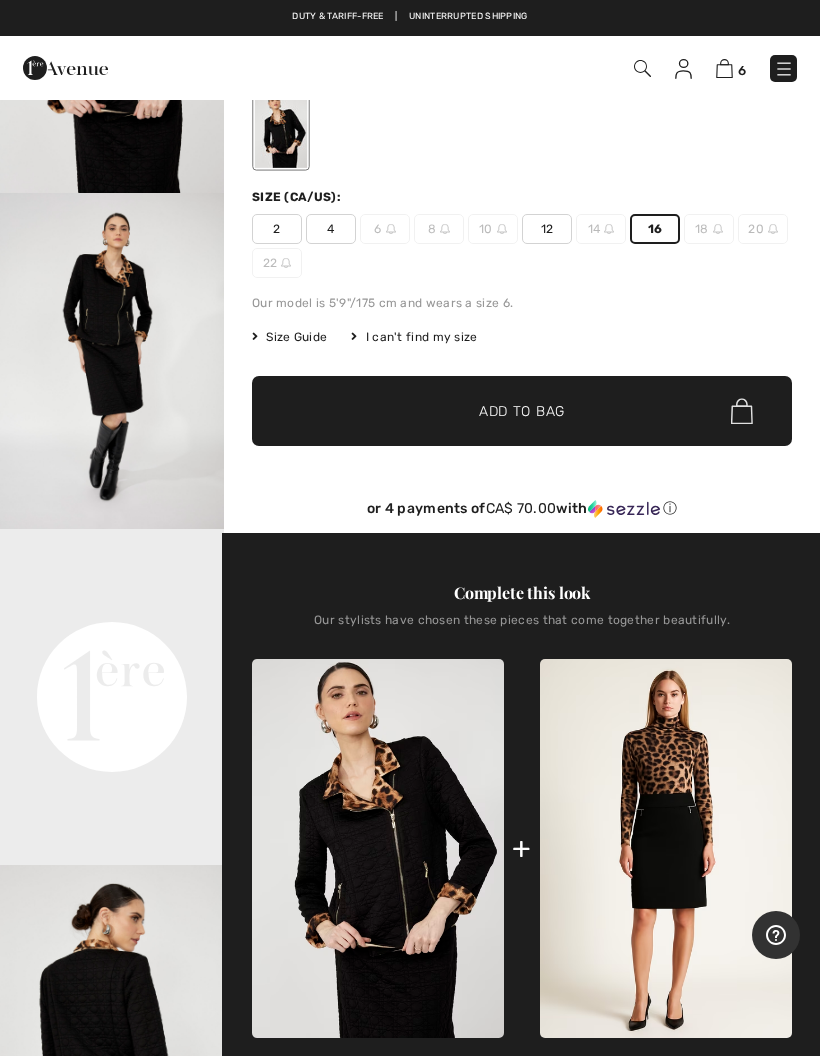 scroll, scrollTop: 150, scrollLeft: 0, axis: vertical 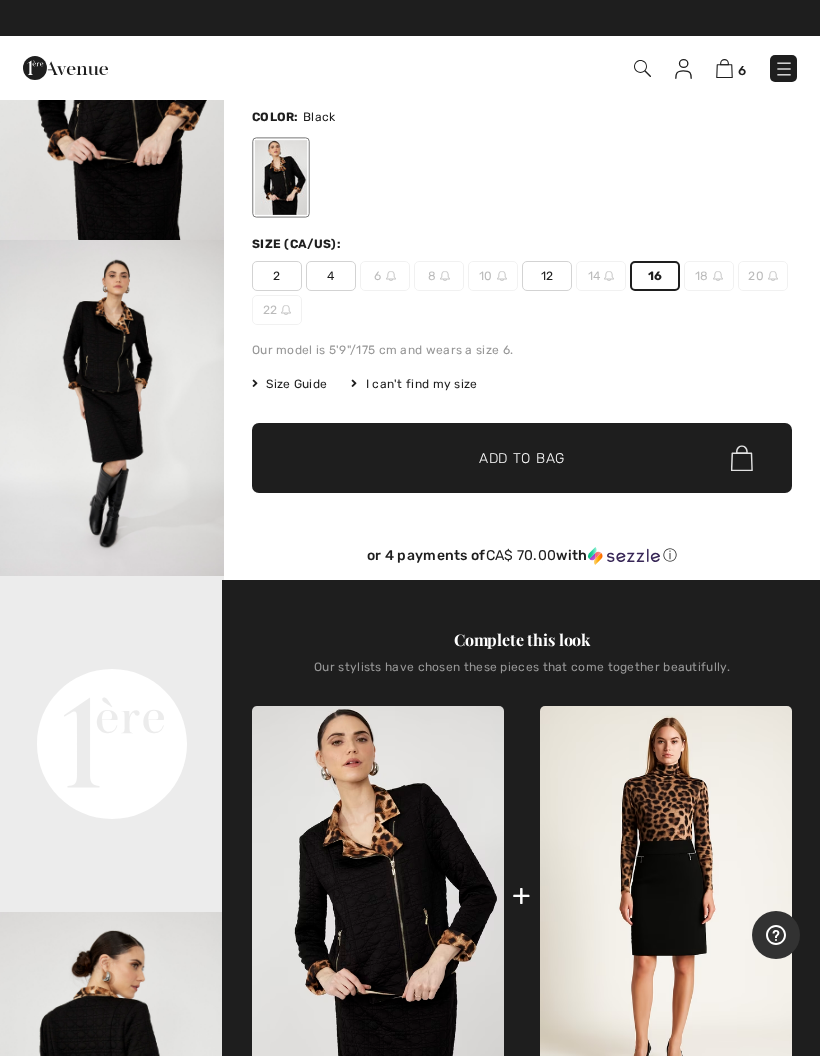 click on "Size Guide" at bounding box center (289, 384) 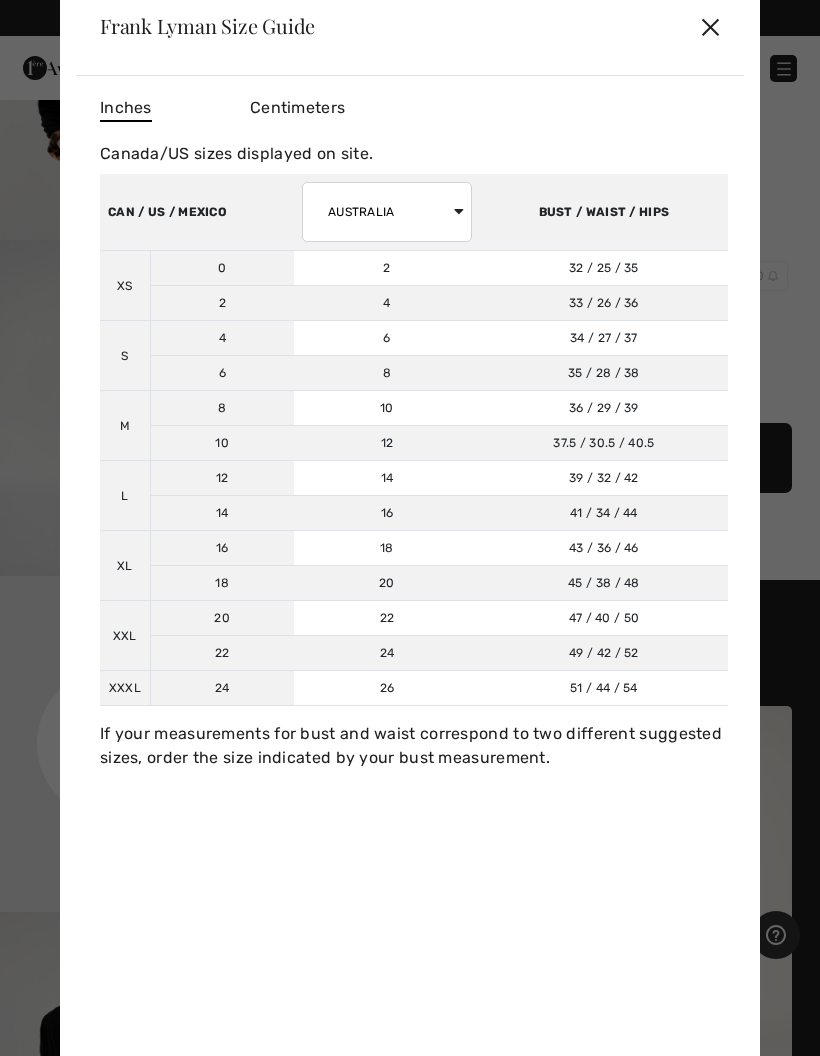 click on "✕" at bounding box center (710, 26) 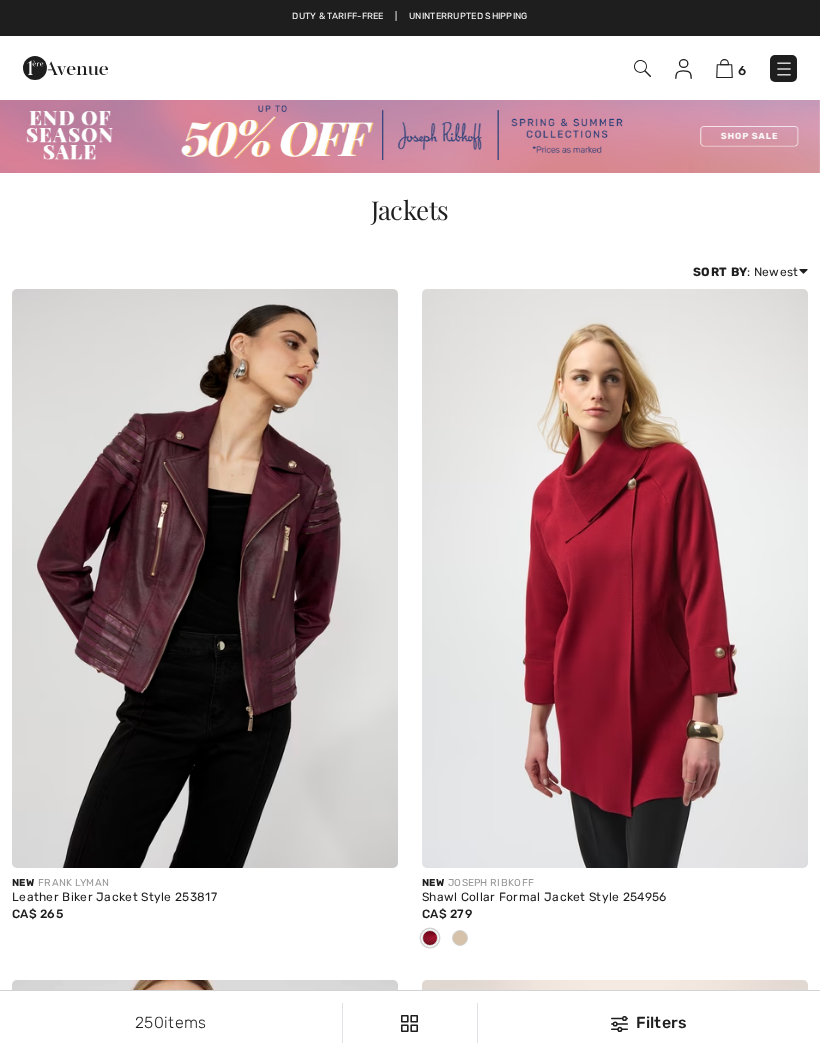 checkbox on "true" 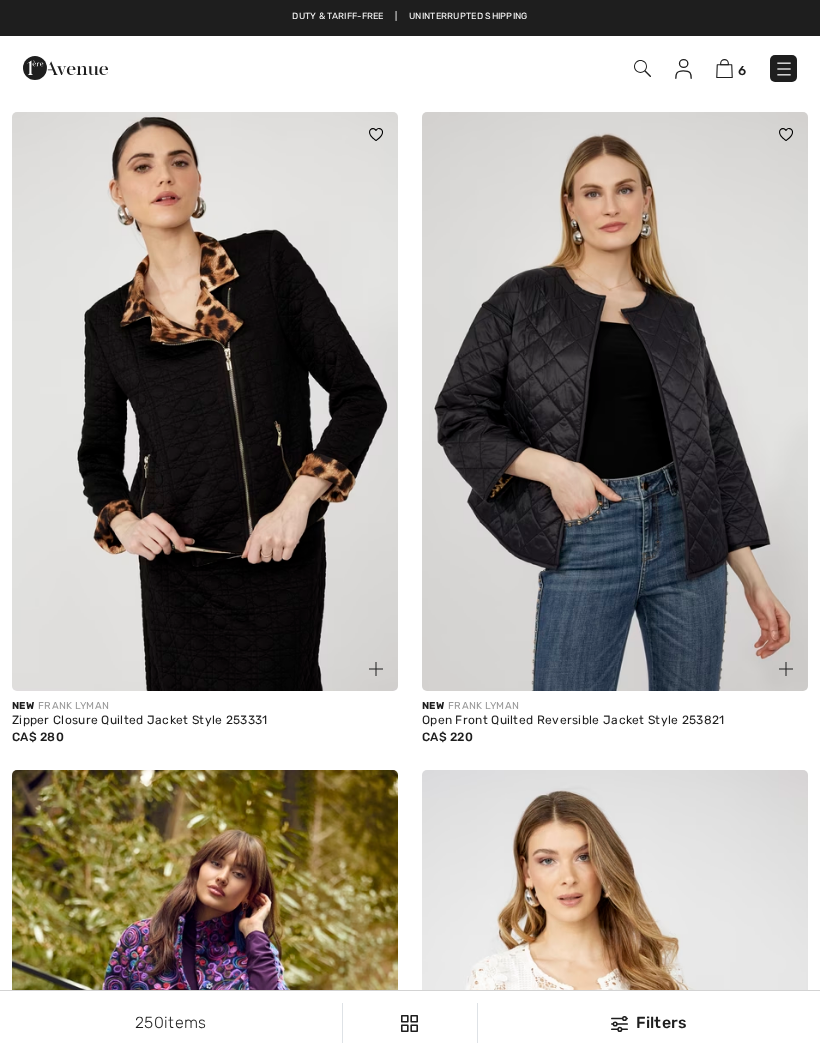 scroll, scrollTop: 0, scrollLeft: 0, axis: both 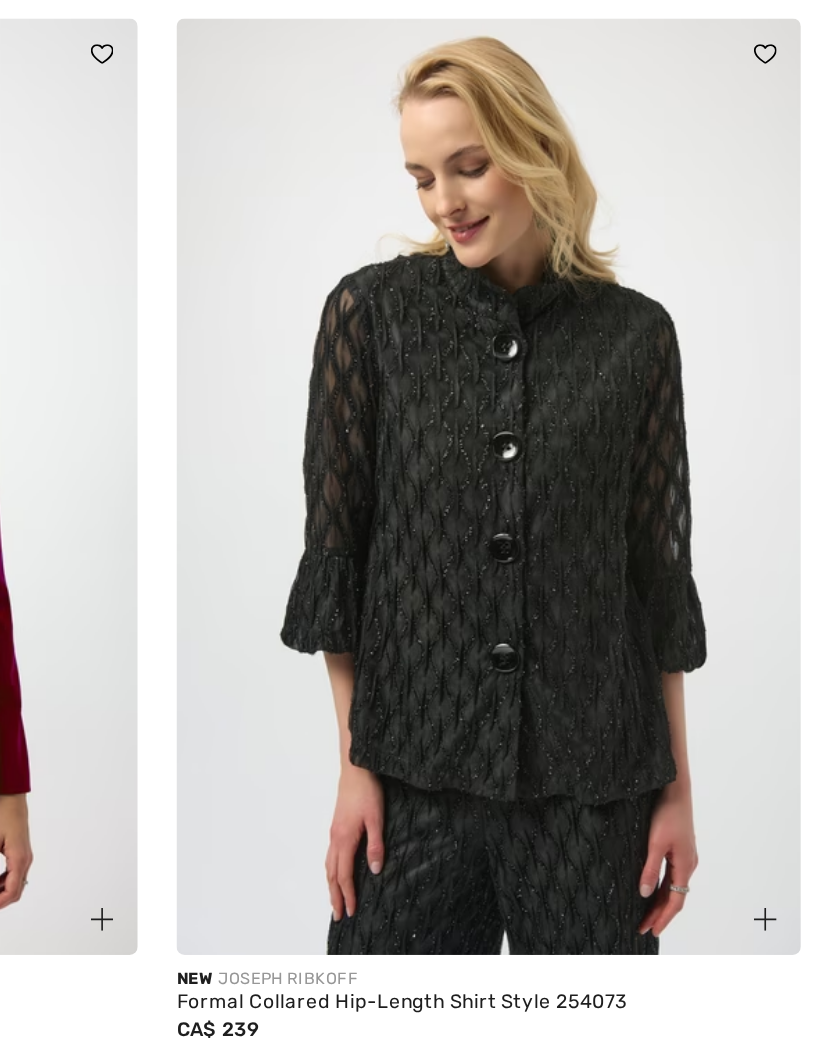 click at bounding box center [615, 313] 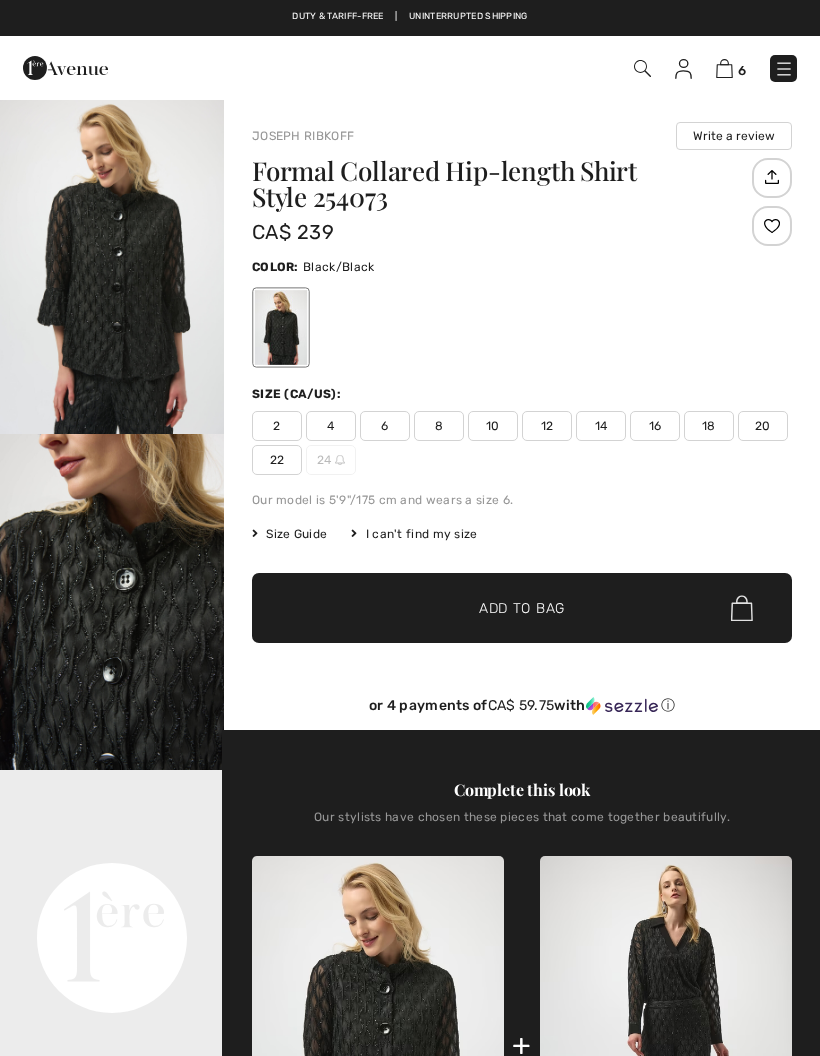 scroll, scrollTop: 0, scrollLeft: 0, axis: both 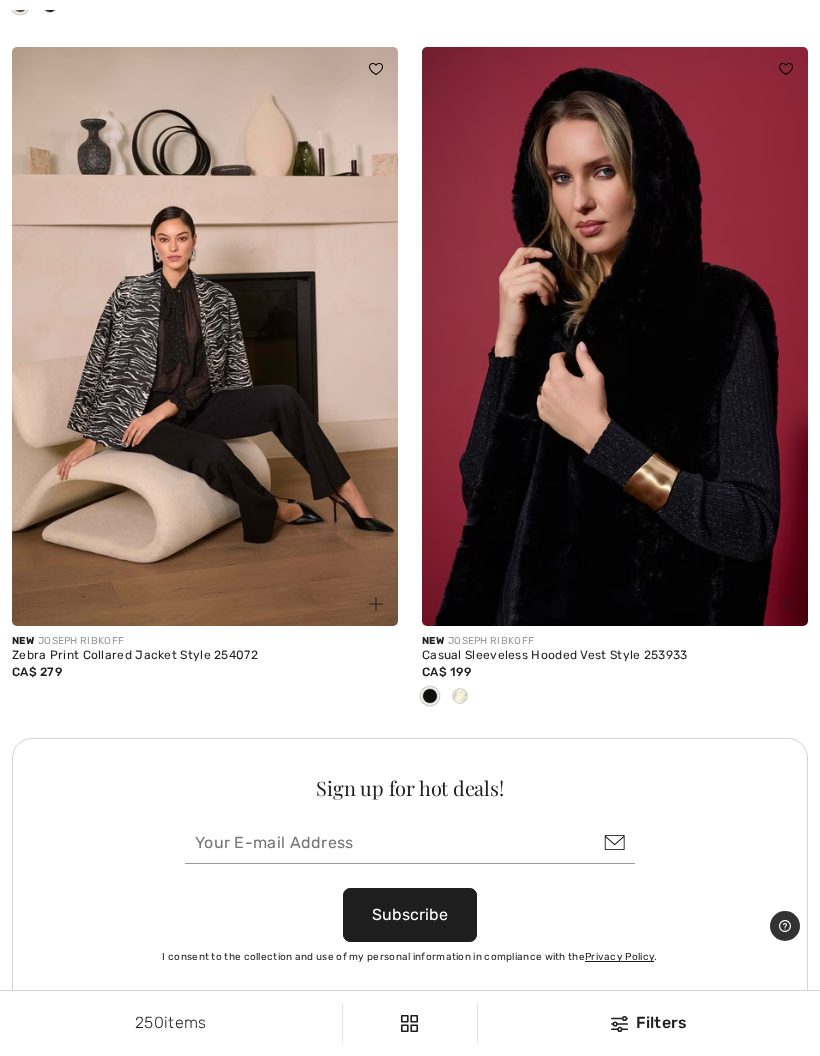 click at bounding box center (460, 697) 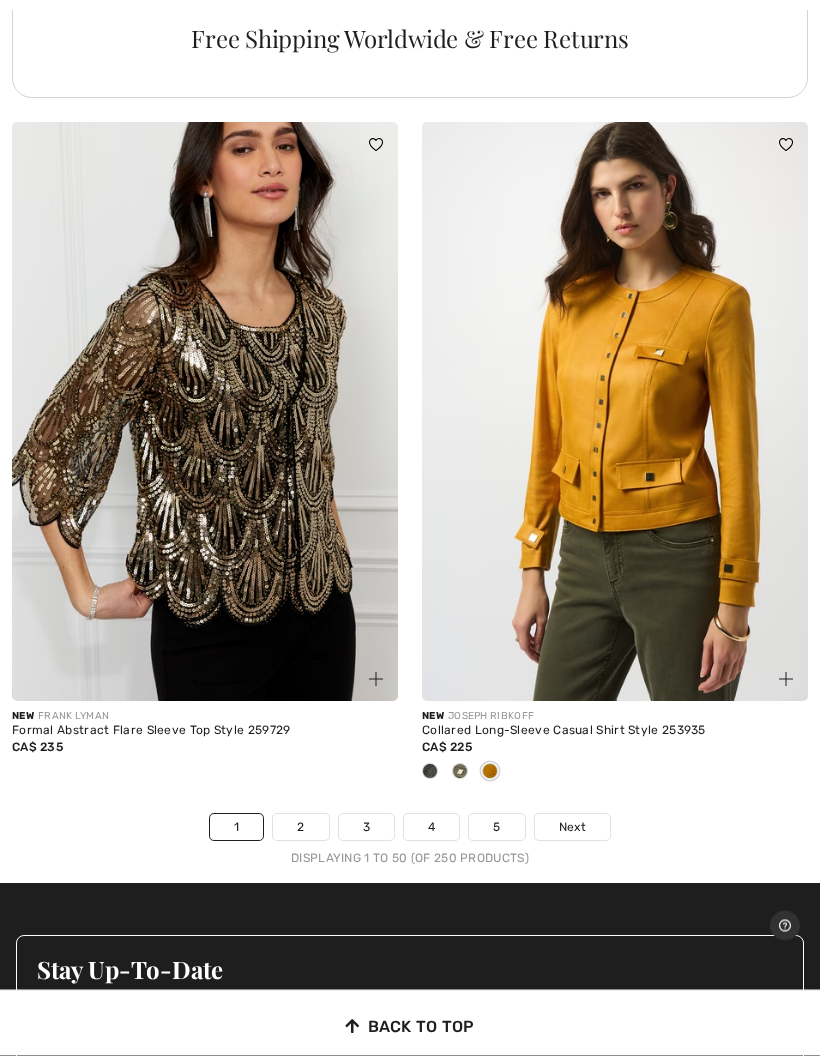 scroll, scrollTop: 17014, scrollLeft: 0, axis: vertical 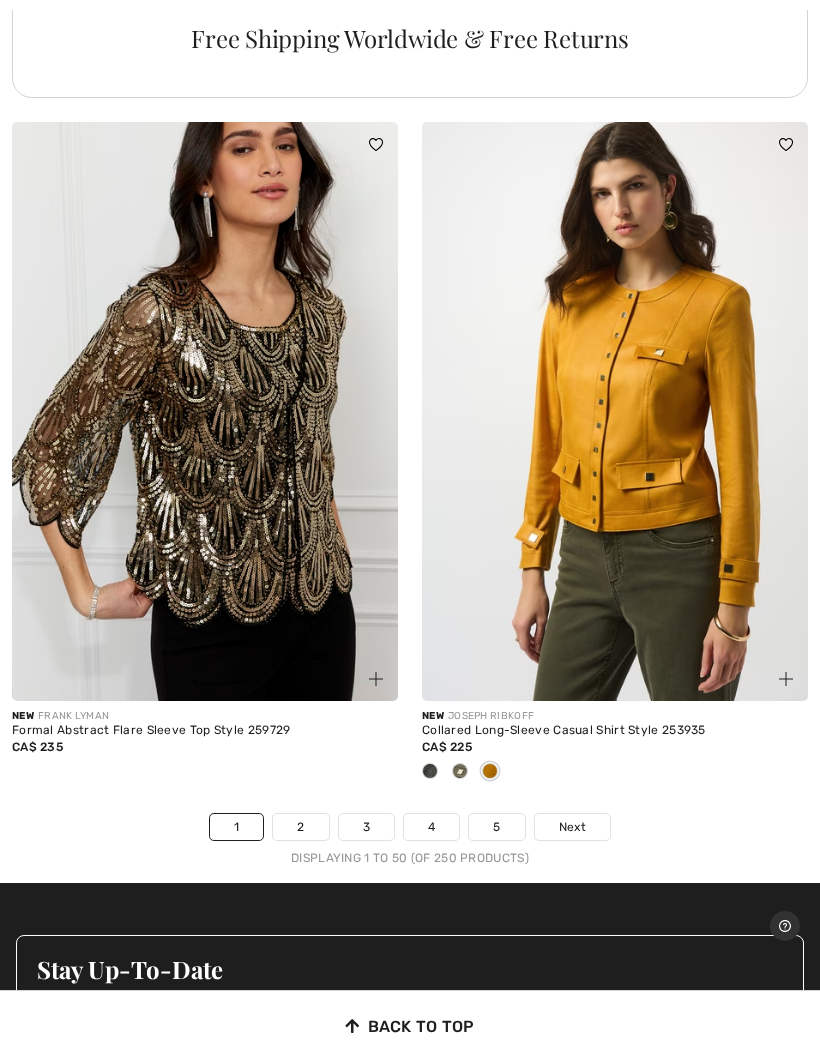 click on "Next" at bounding box center (572, 827) 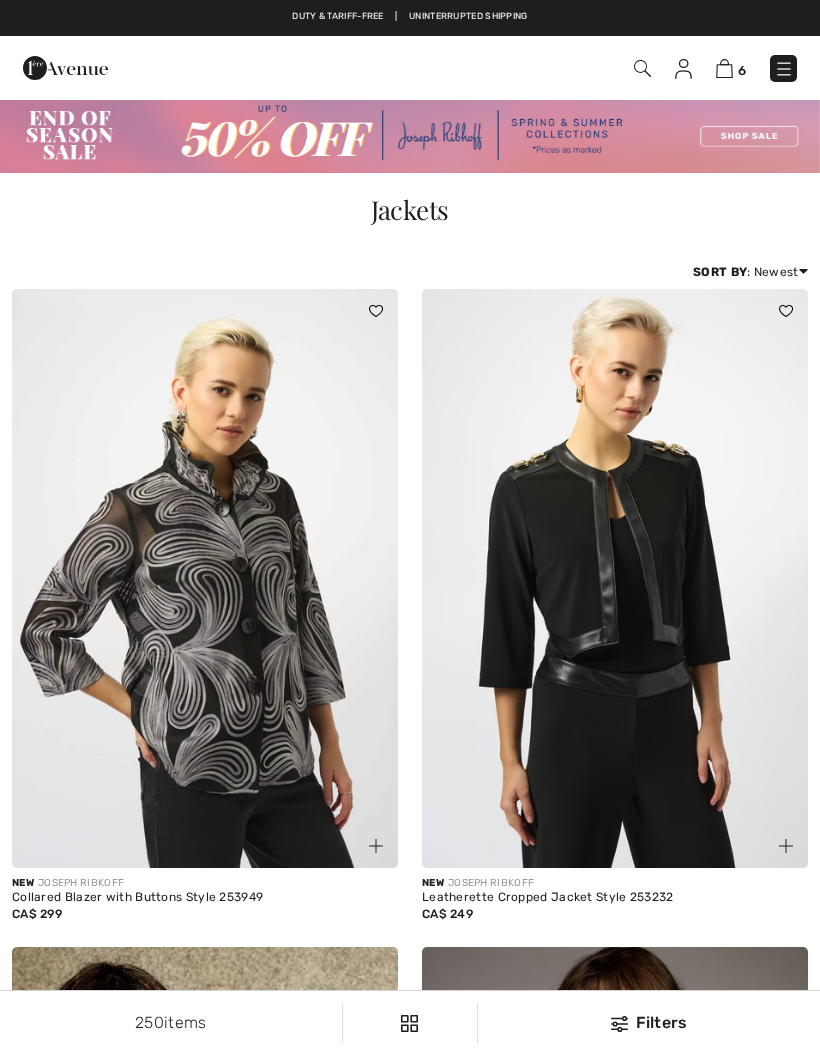 scroll, scrollTop: 0, scrollLeft: 0, axis: both 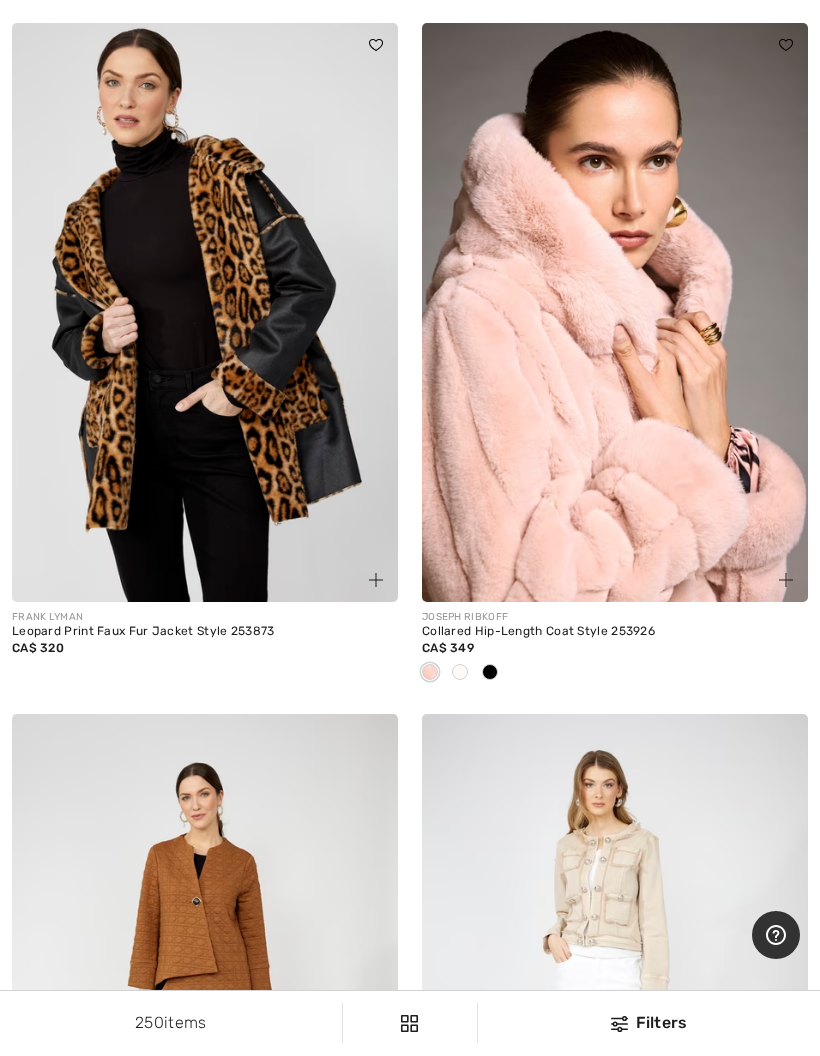 click at bounding box center [205, 312] 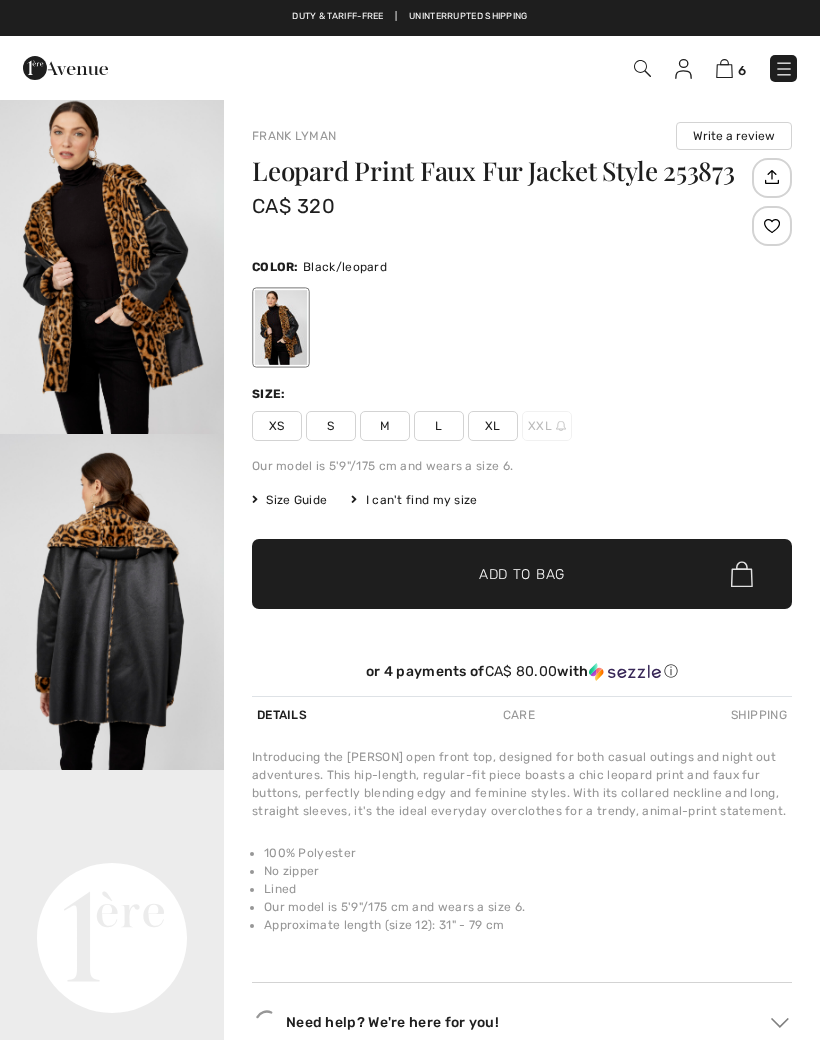 scroll, scrollTop: 0, scrollLeft: 0, axis: both 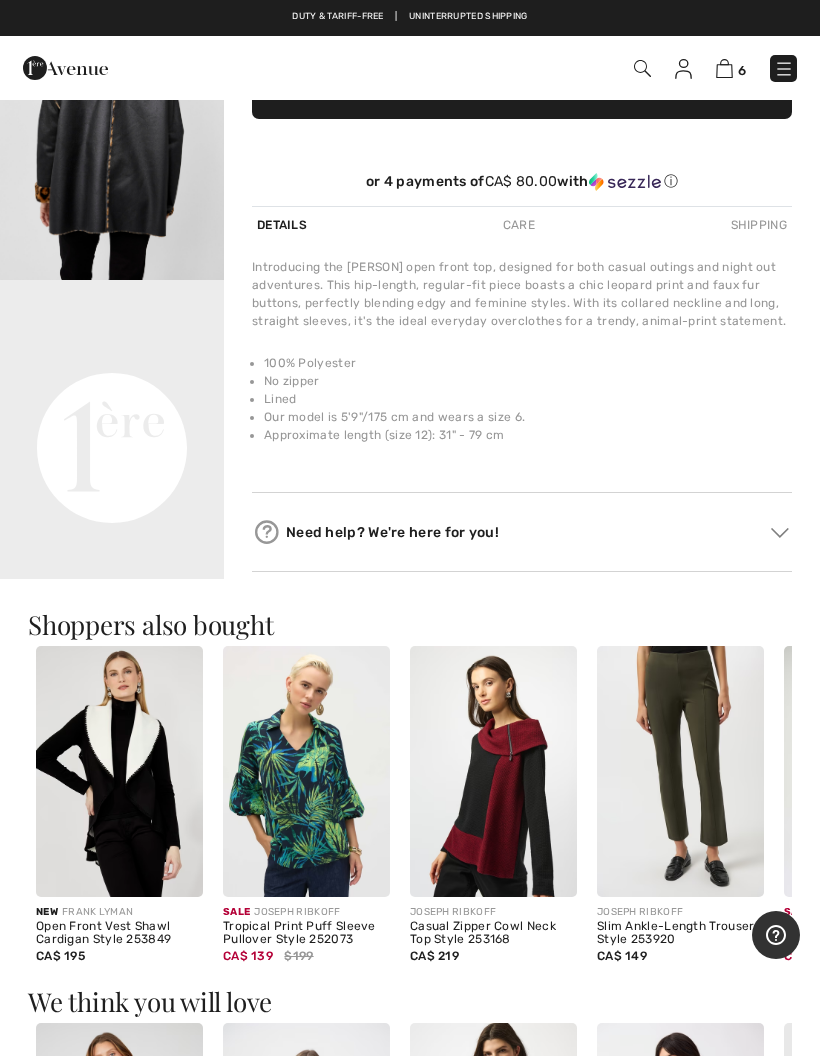 click at bounding box center (493, 771) 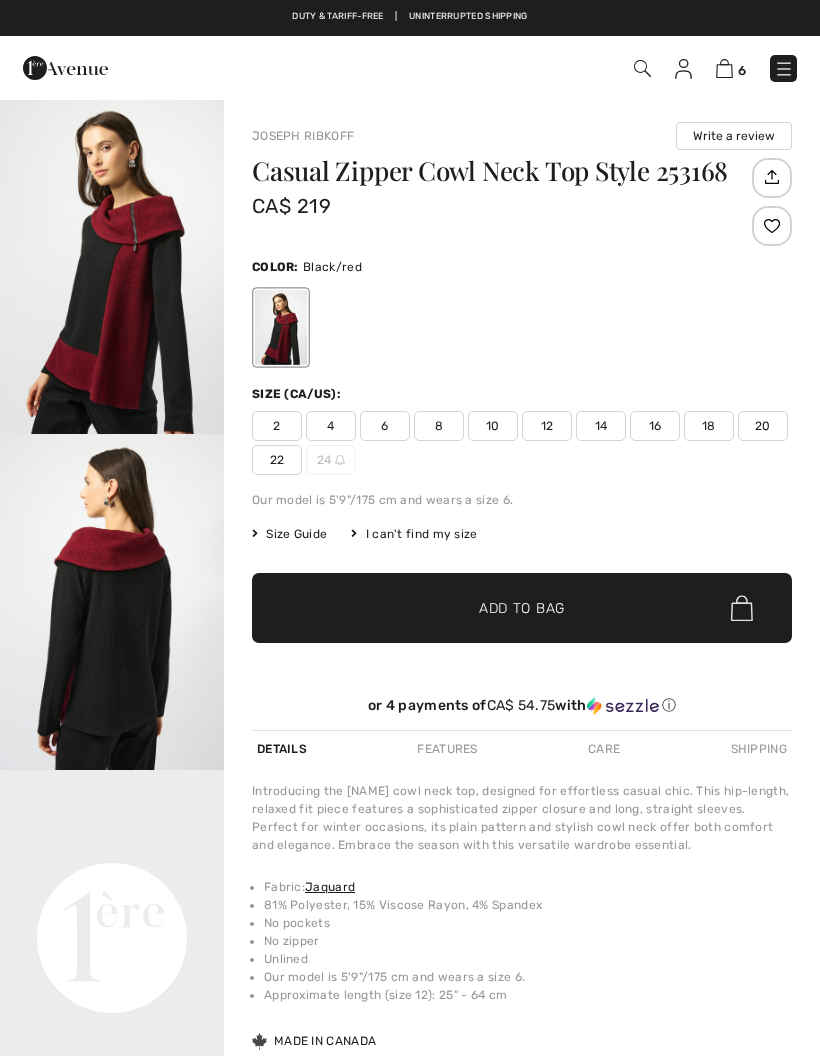 checkbox on "true" 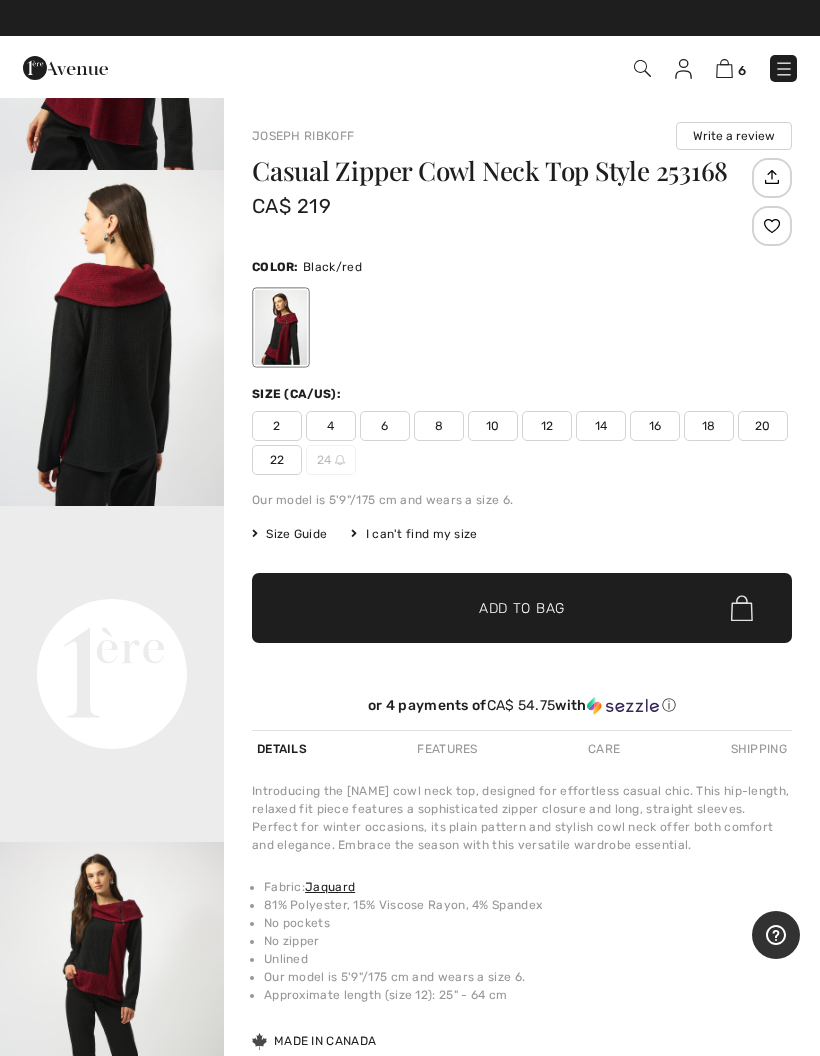scroll, scrollTop: 0, scrollLeft: 0, axis: both 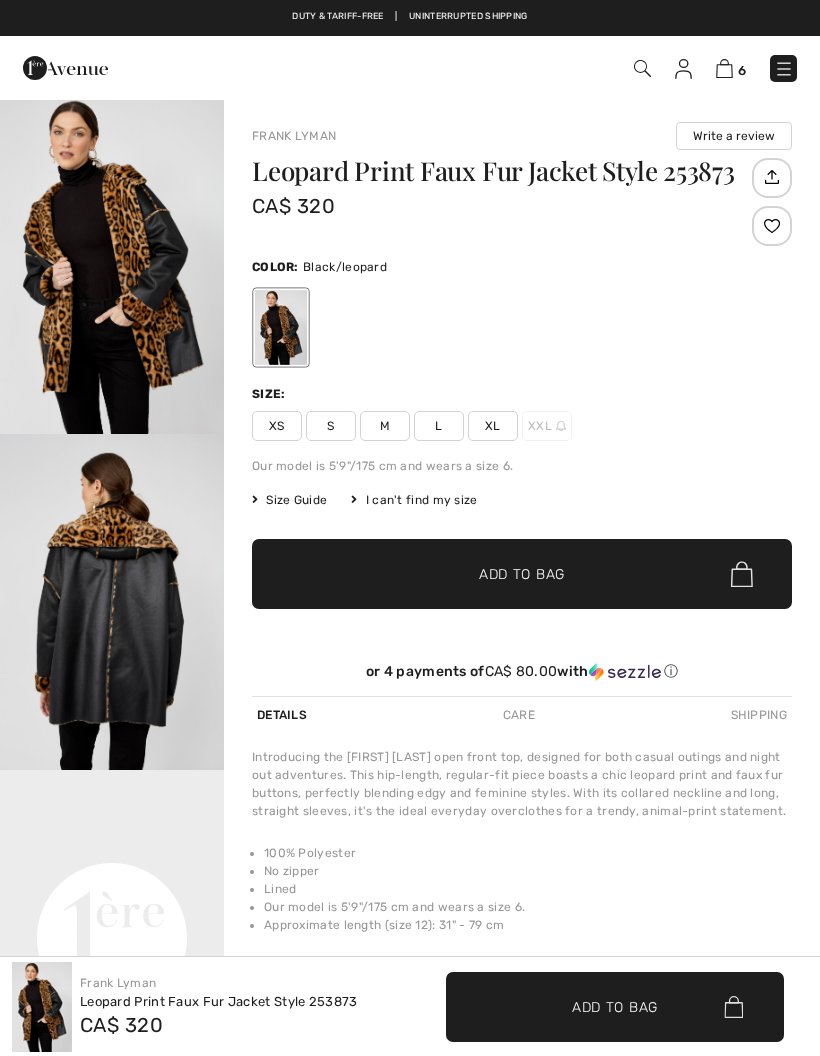 checkbox on "true" 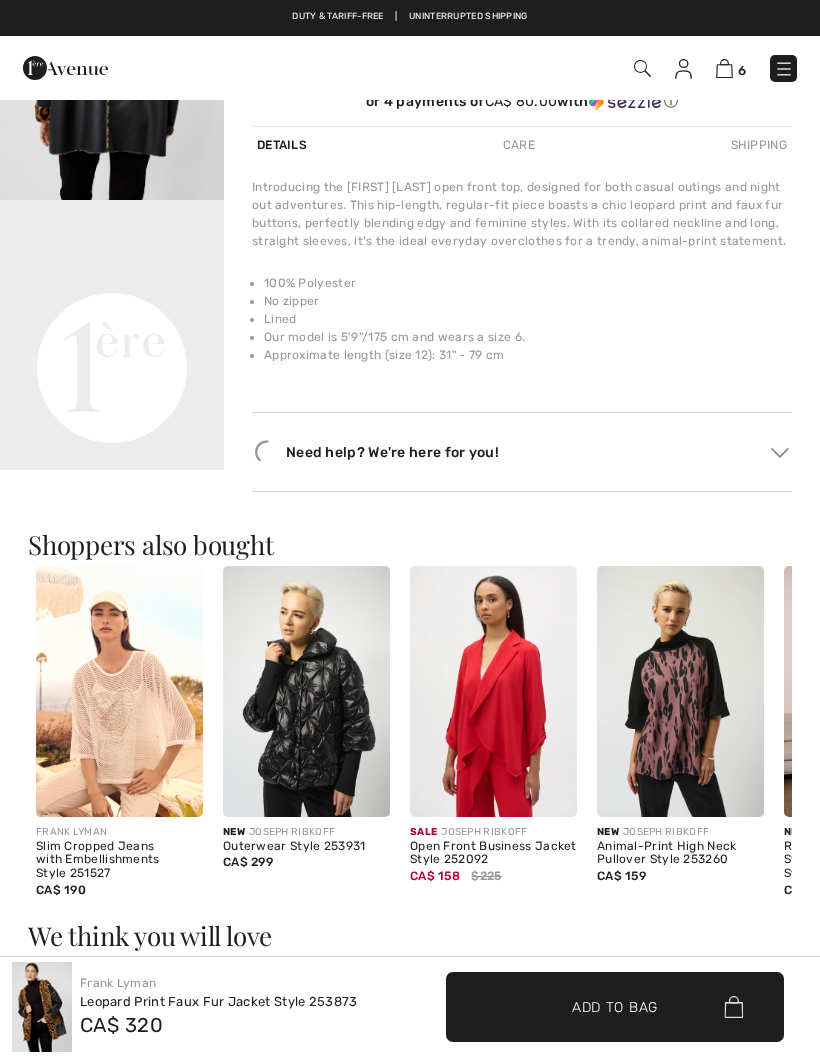 scroll, scrollTop: 0, scrollLeft: 0, axis: both 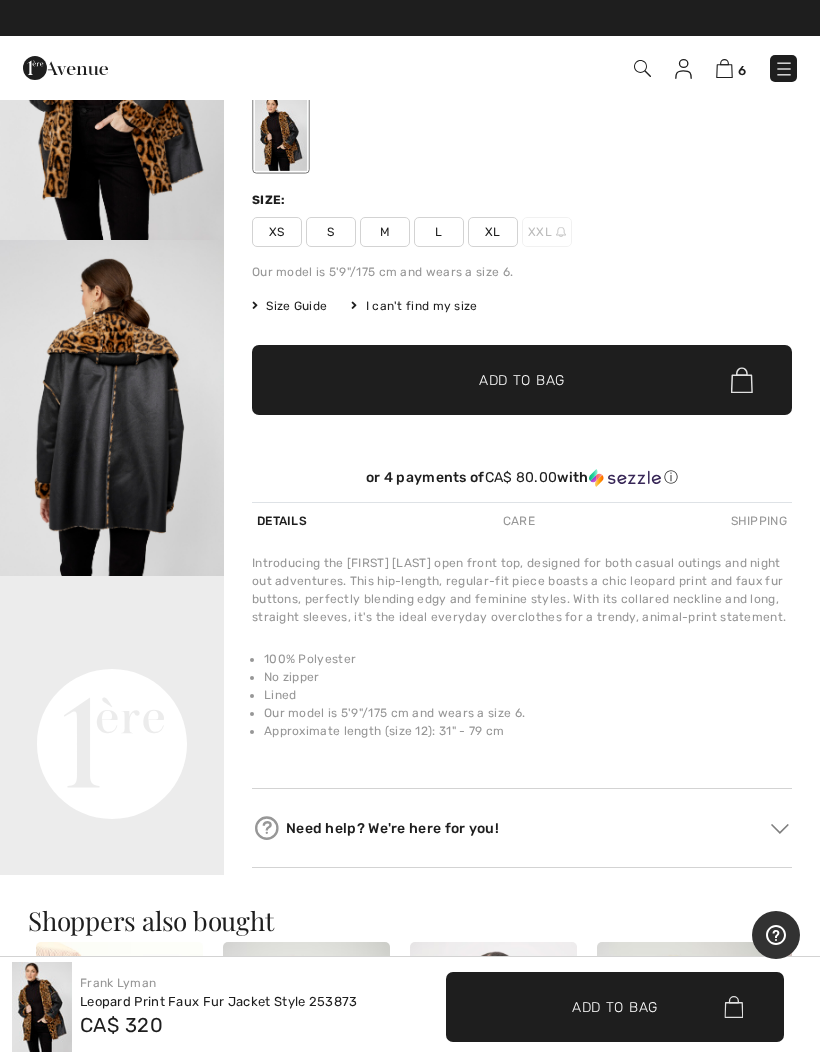 click on "Your browser does not support the video tag." at bounding box center [112, 632] 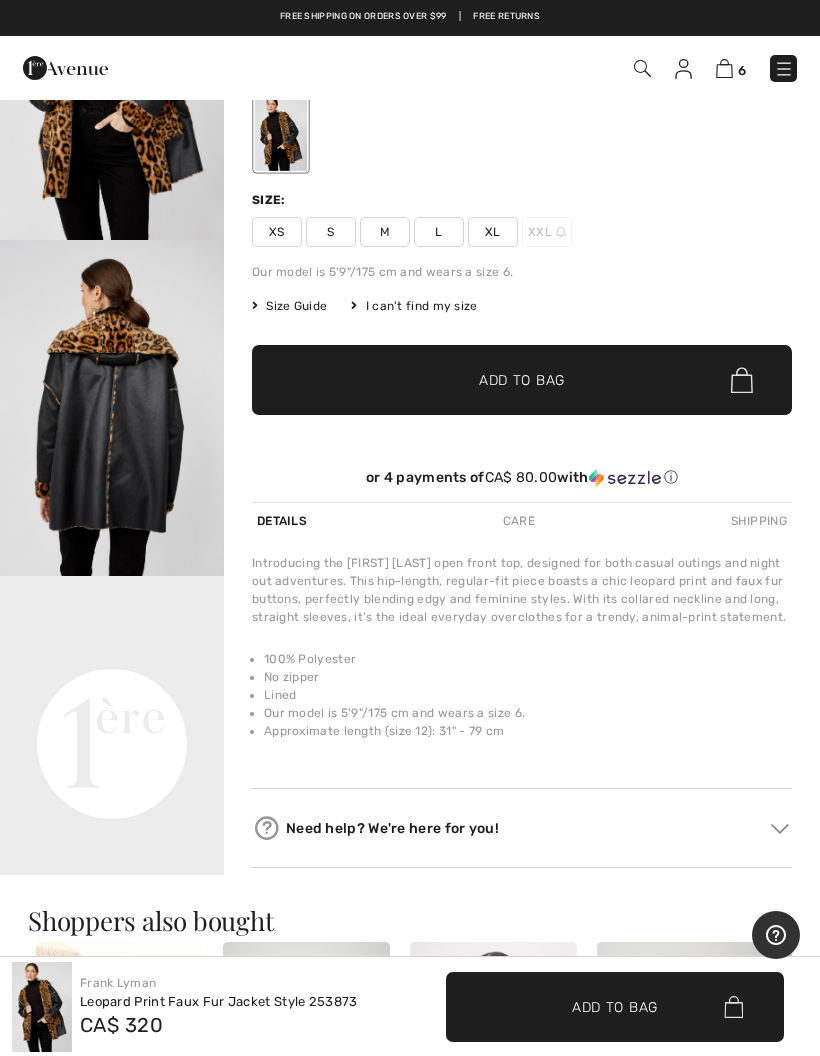 click on "Your browser does not support the video tag." at bounding box center (112, 632) 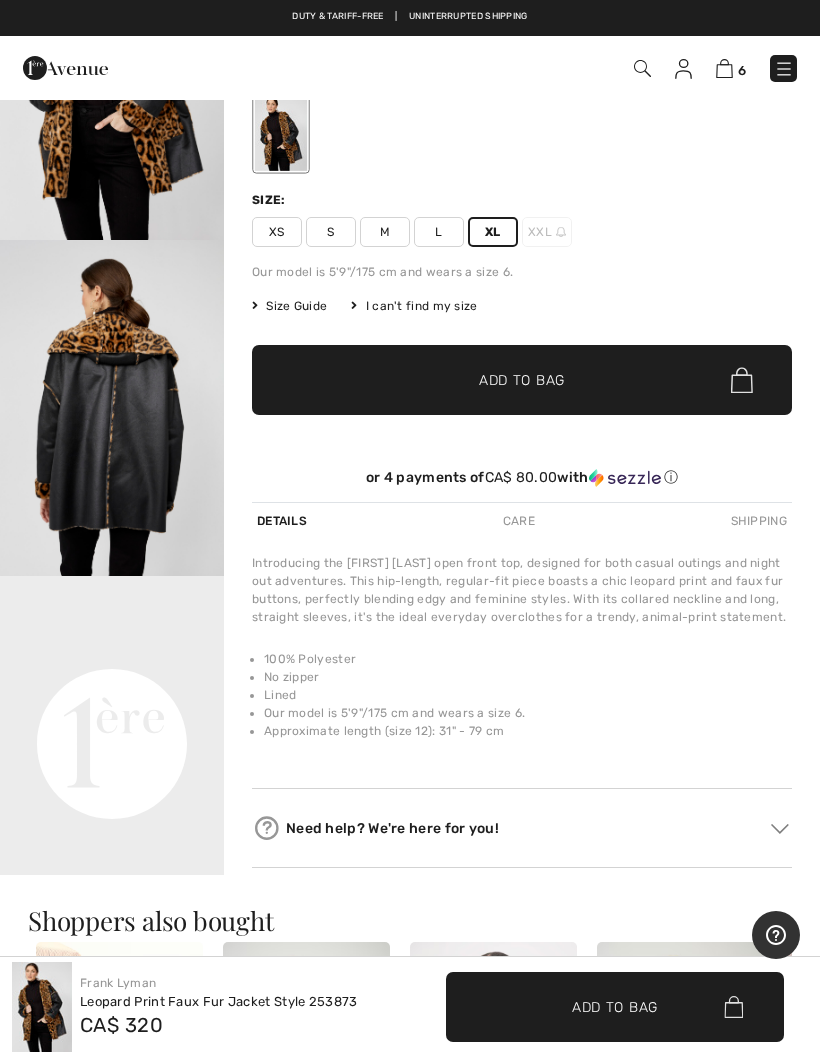 click on "Add to Bag" at bounding box center [522, 380] 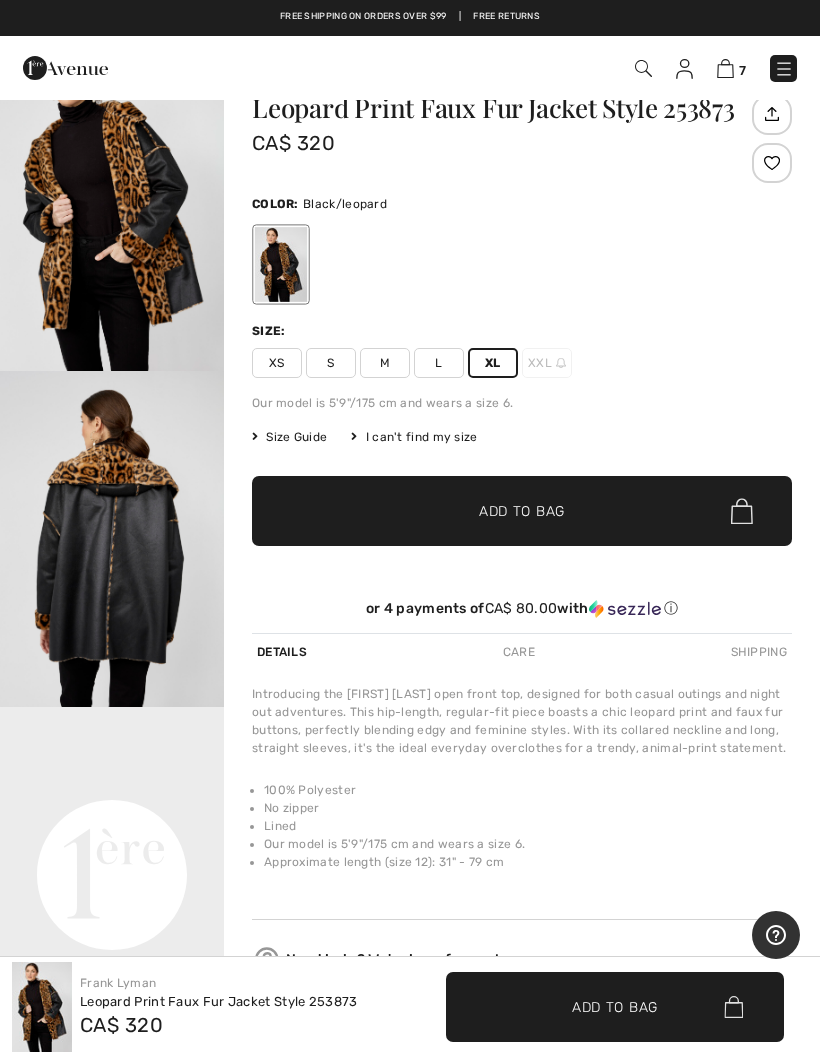 scroll, scrollTop: 0, scrollLeft: 0, axis: both 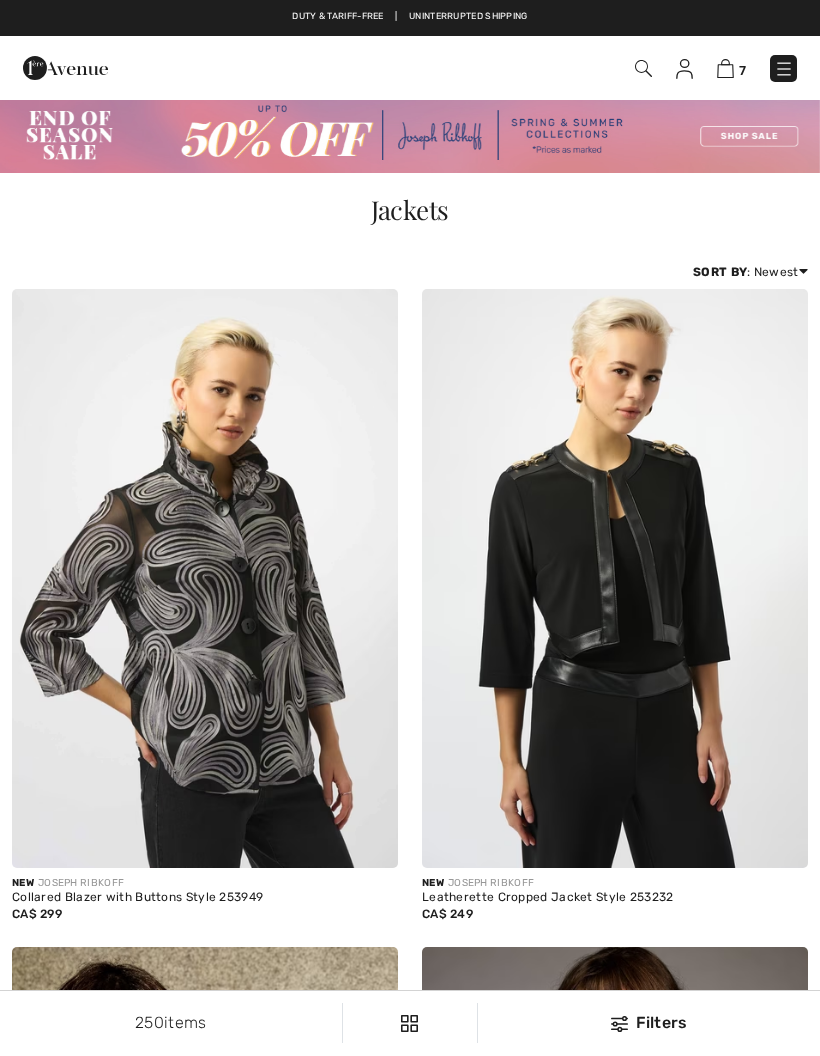 checkbox on "true" 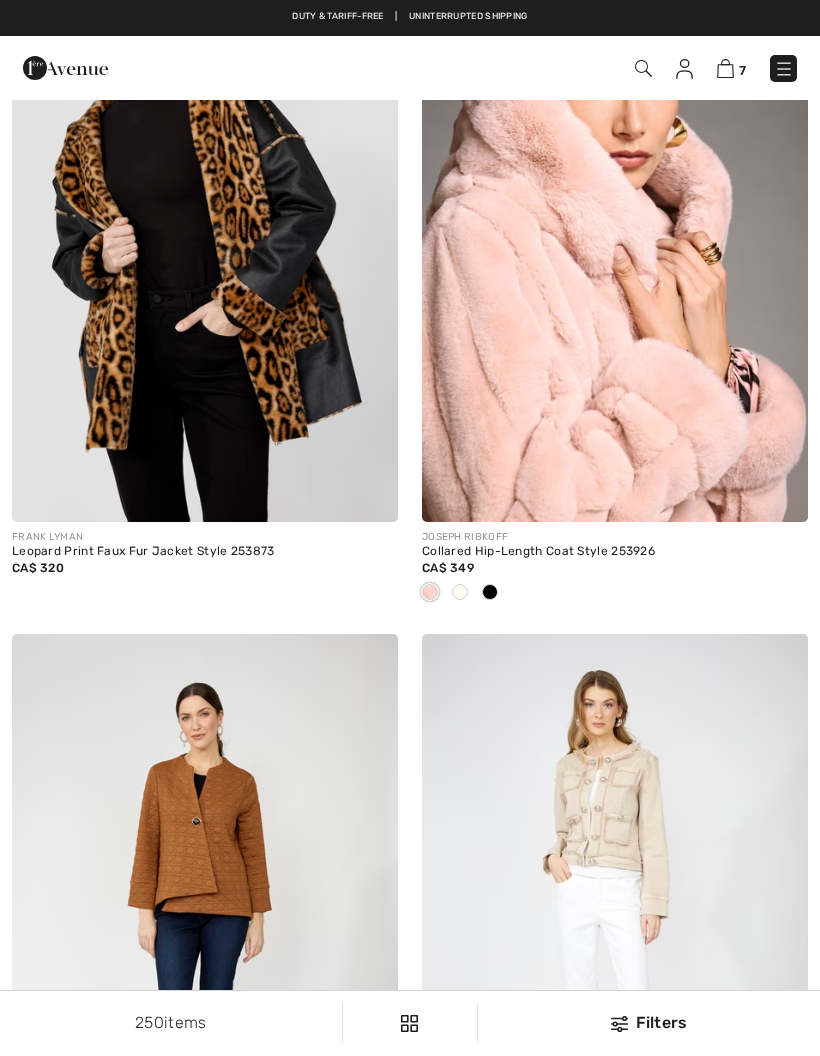 scroll, scrollTop: 0, scrollLeft: 0, axis: both 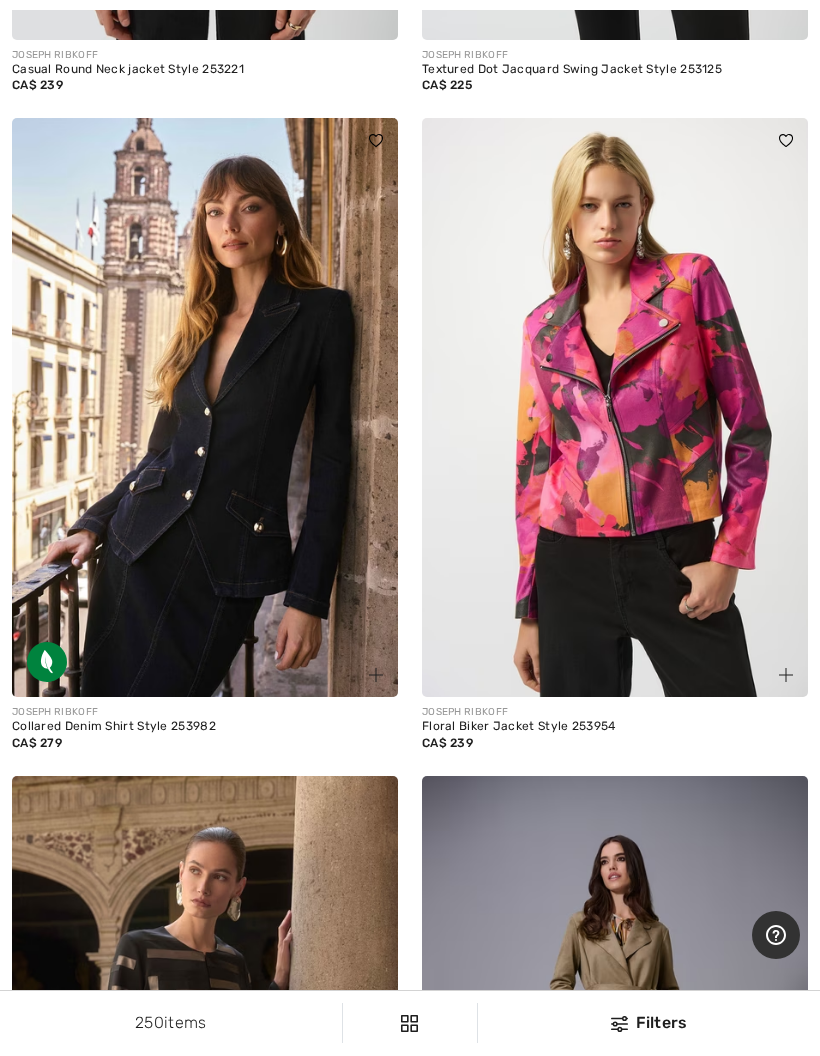 click at bounding box center (615, 407) 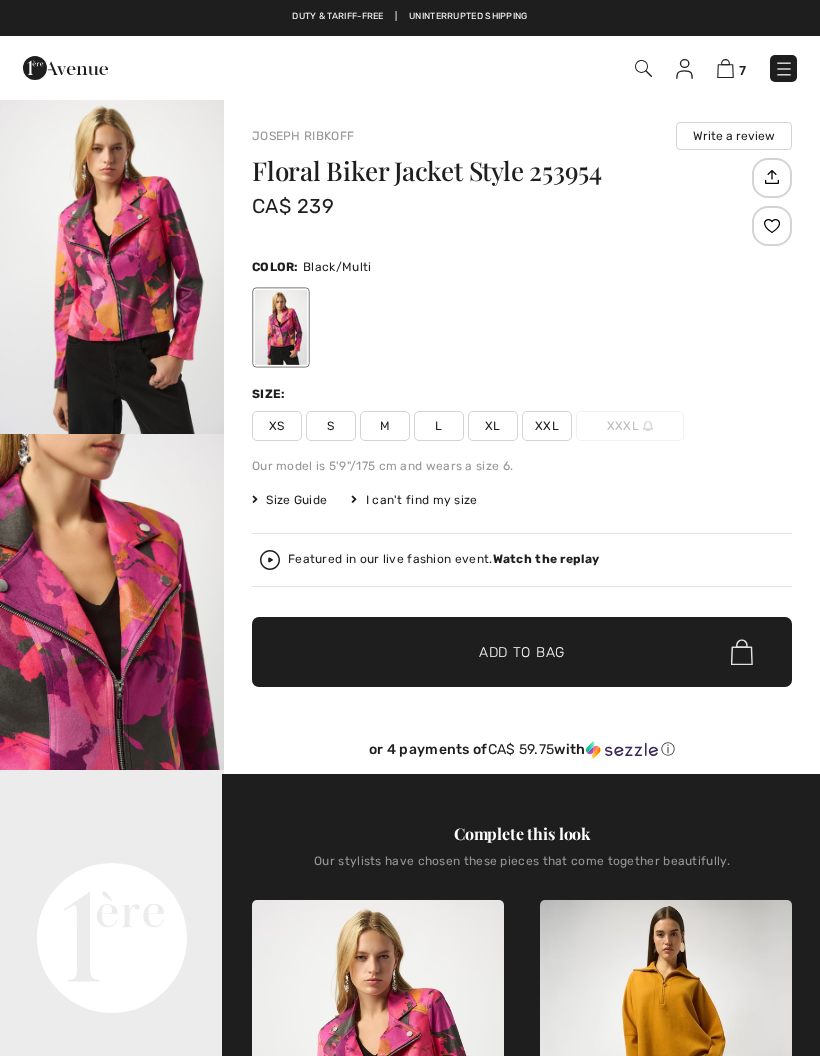 scroll, scrollTop: 0, scrollLeft: 0, axis: both 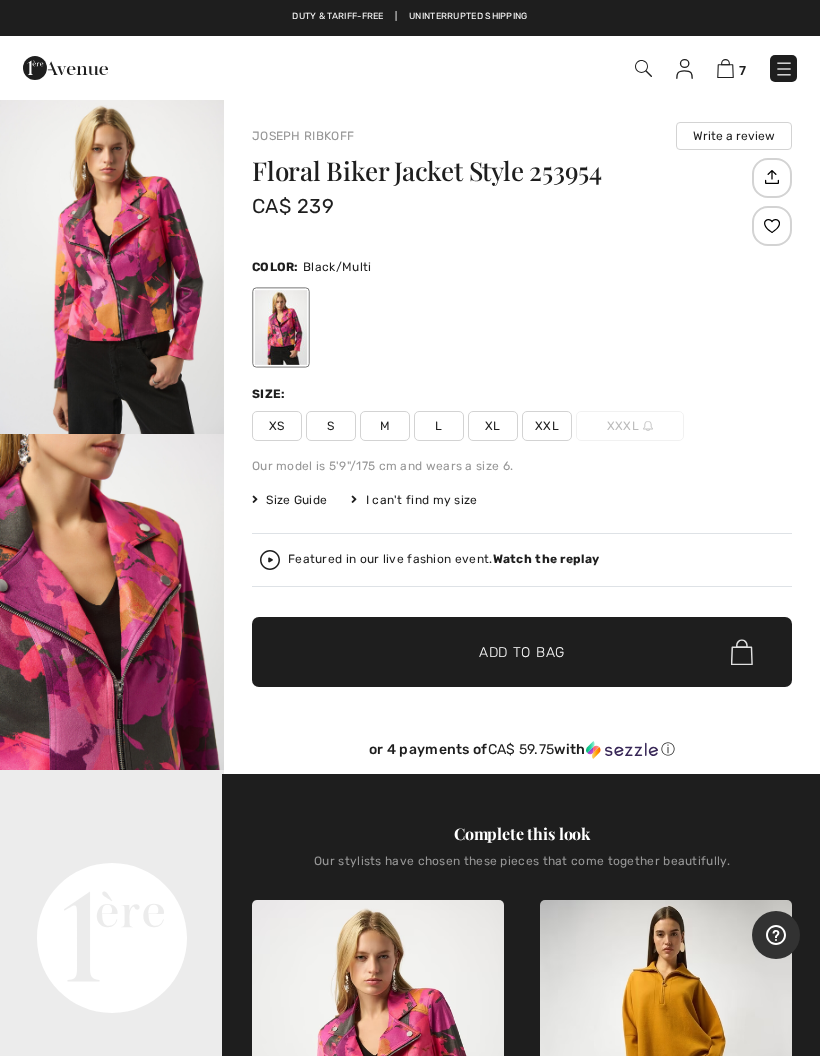 click on "XL" at bounding box center [493, 426] 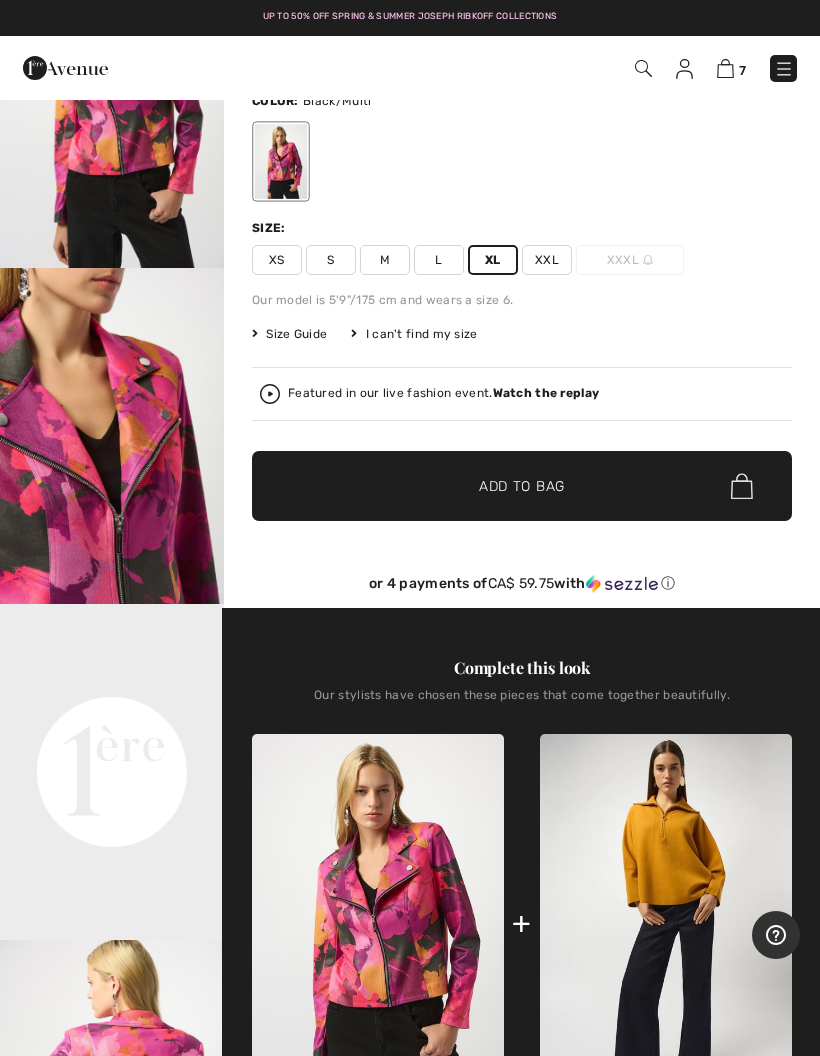 scroll, scrollTop: 165, scrollLeft: 0, axis: vertical 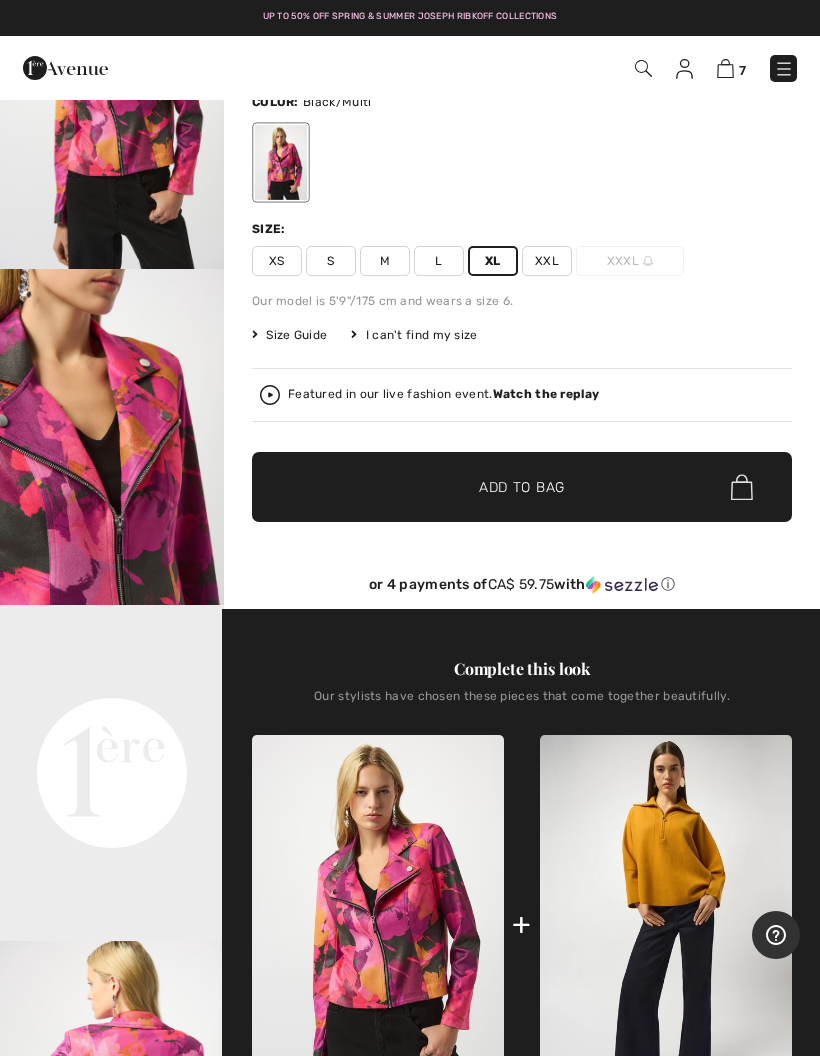 click on "Size Guide" at bounding box center [289, 335] 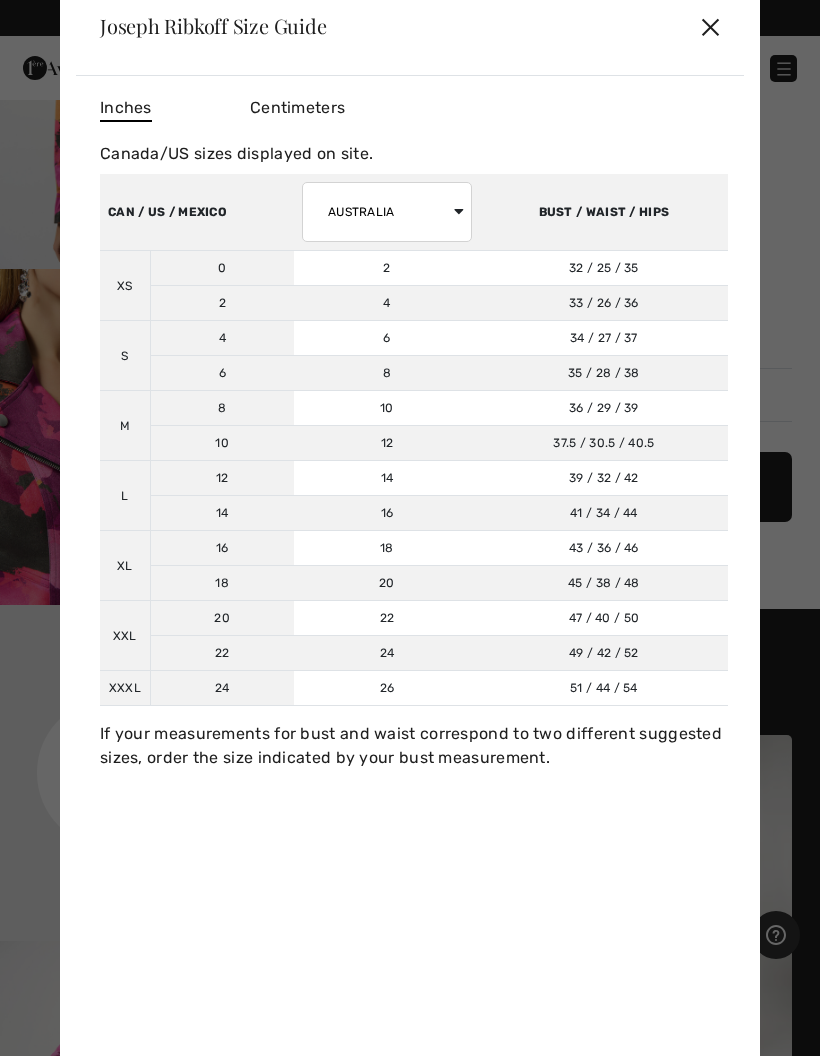 click on "✕" at bounding box center (710, 26) 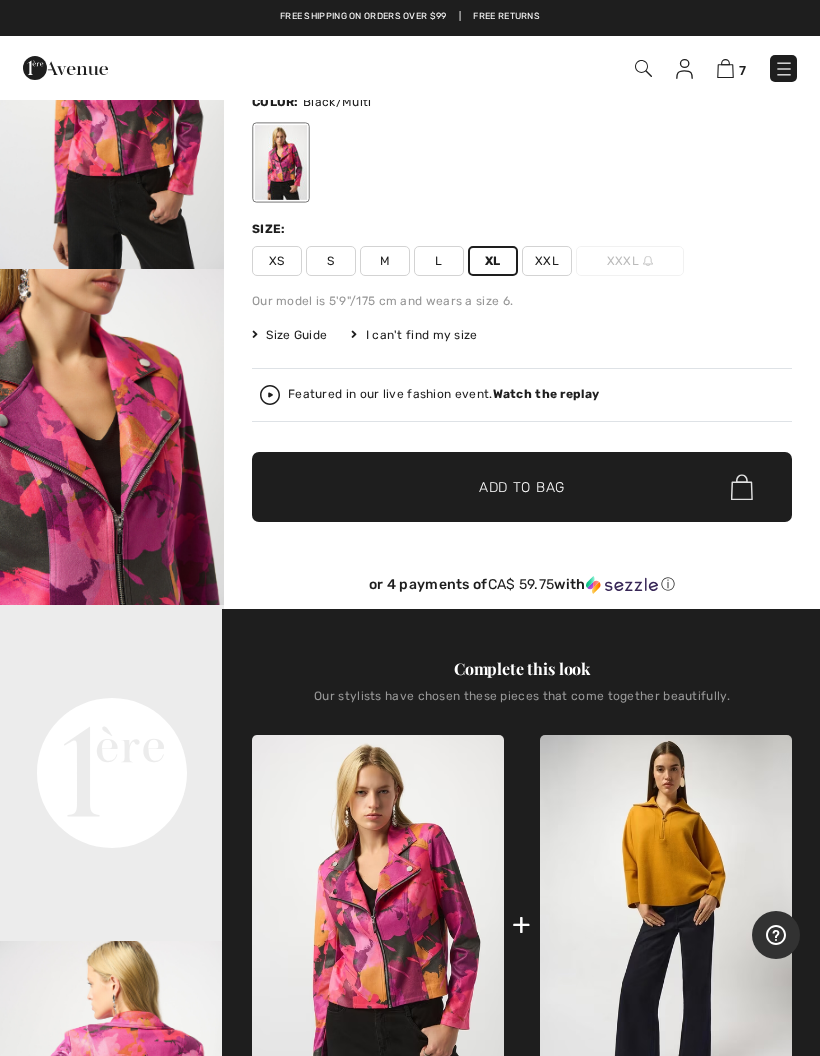 click on "L" at bounding box center [439, 261] 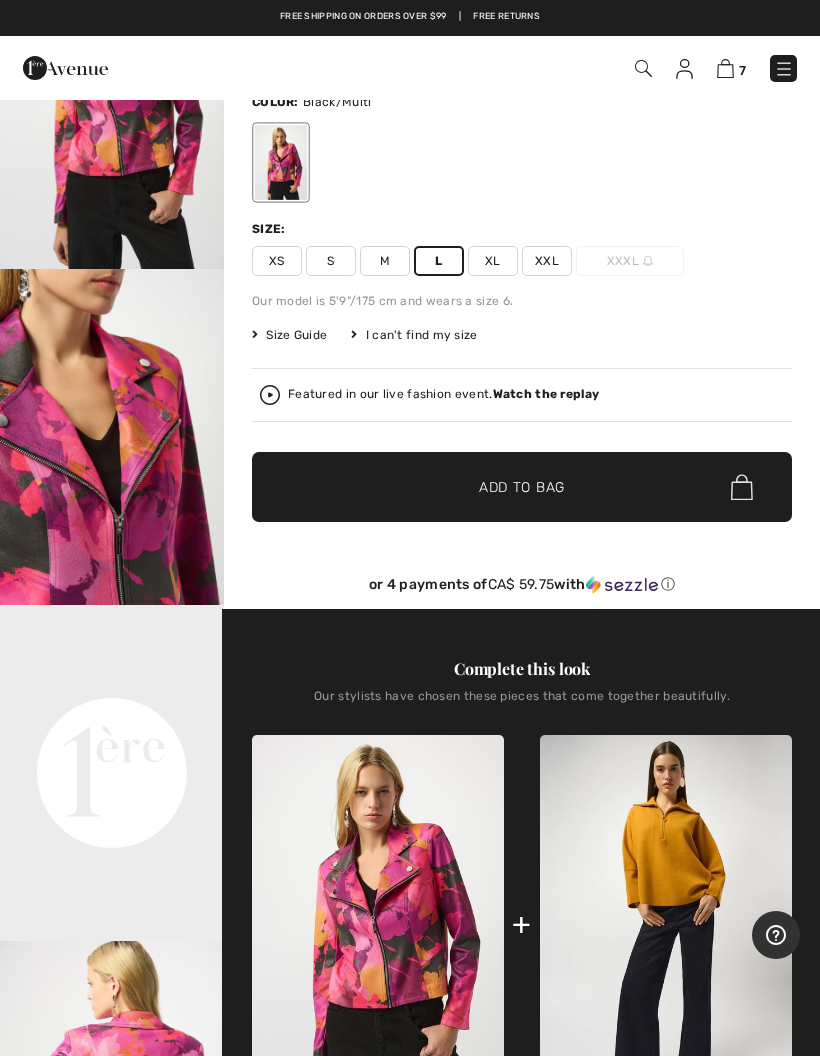 click on "Add to Bag" at bounding box center [522, 487] 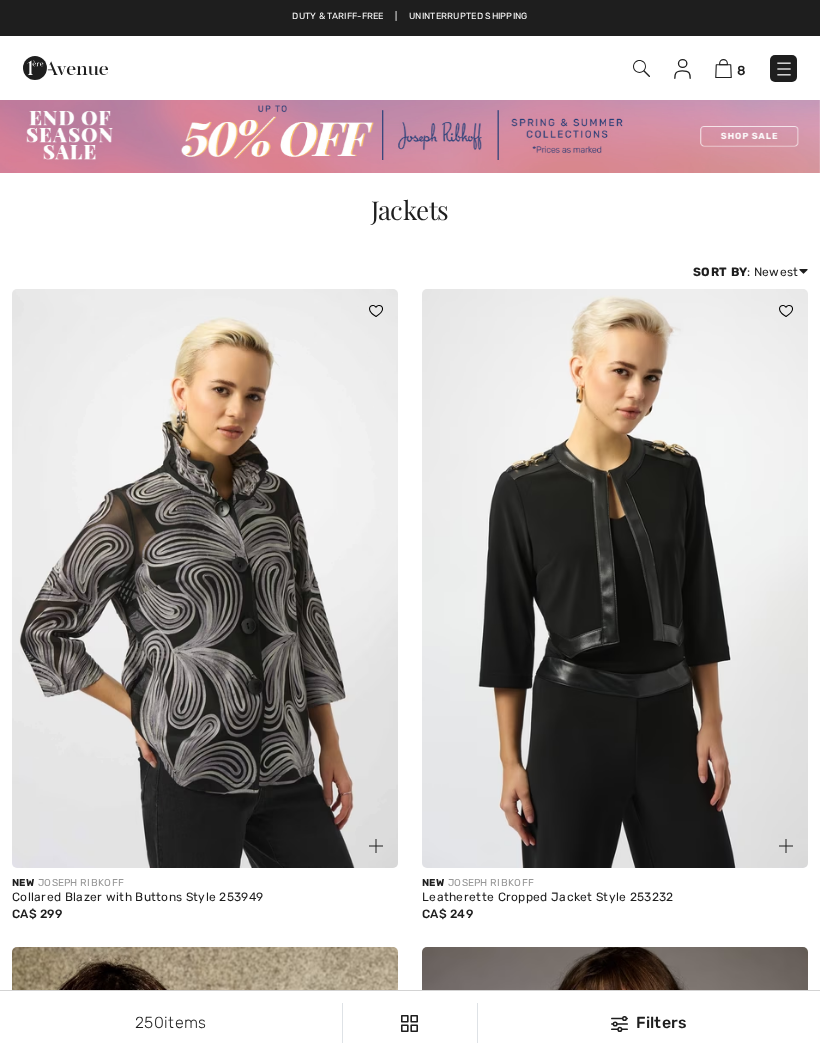 checkbox on "true" 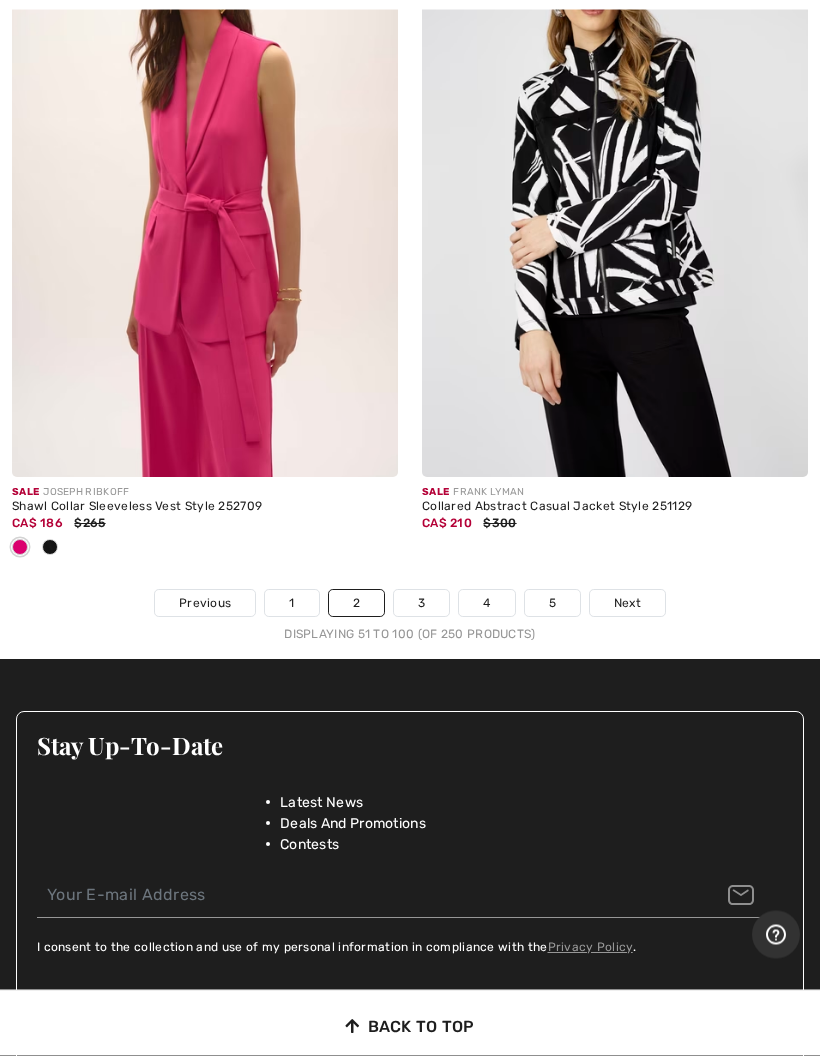 scroll, scrollTop: 17074, scrollLeft: 0, axis: vertical 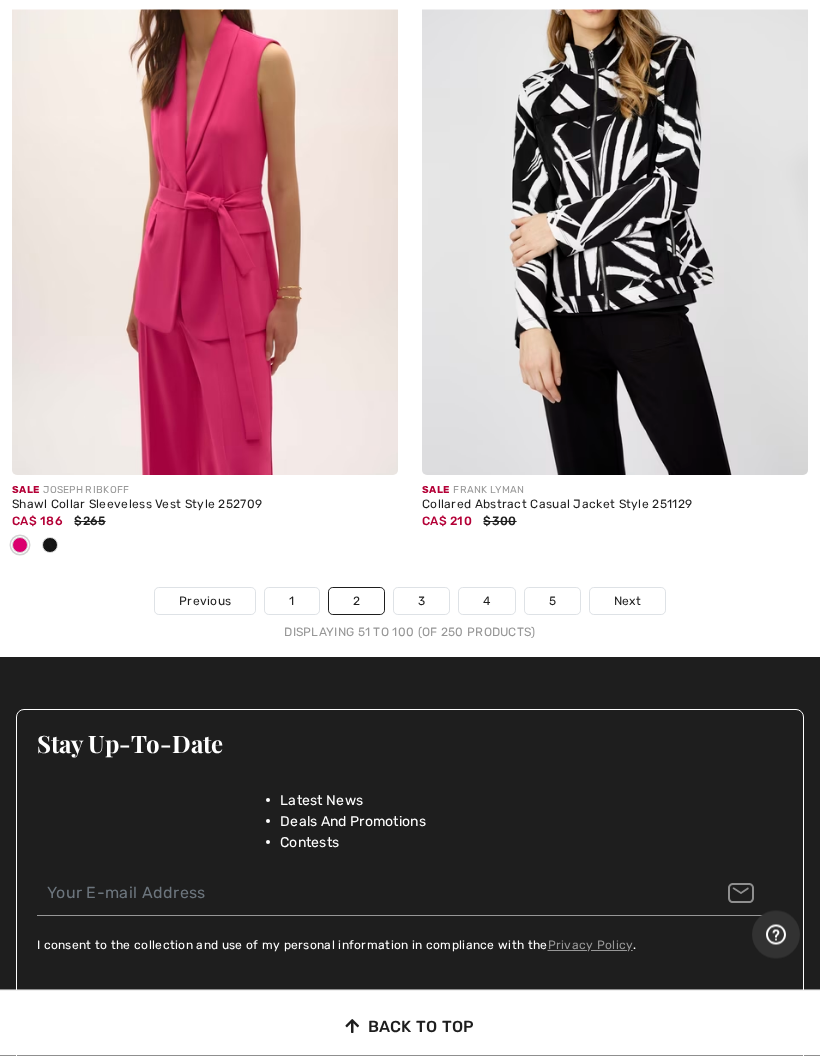 click on "Next" at bounding box center [627, 602] 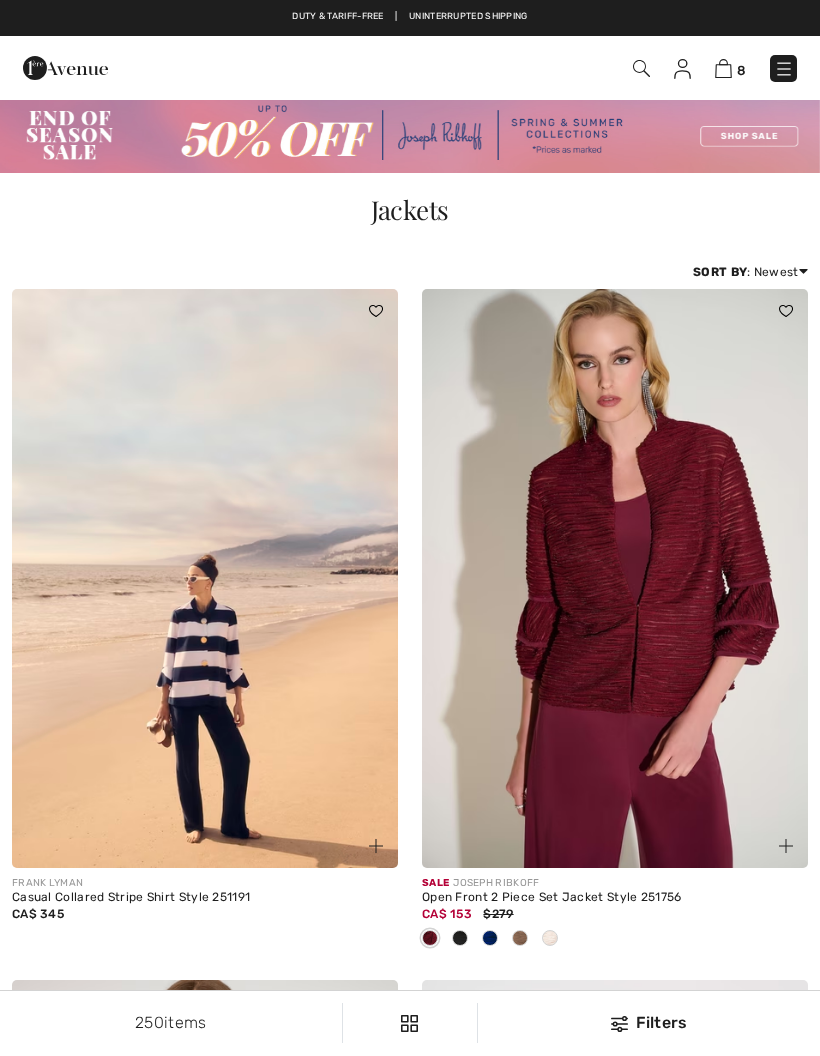 checkbox on "true" 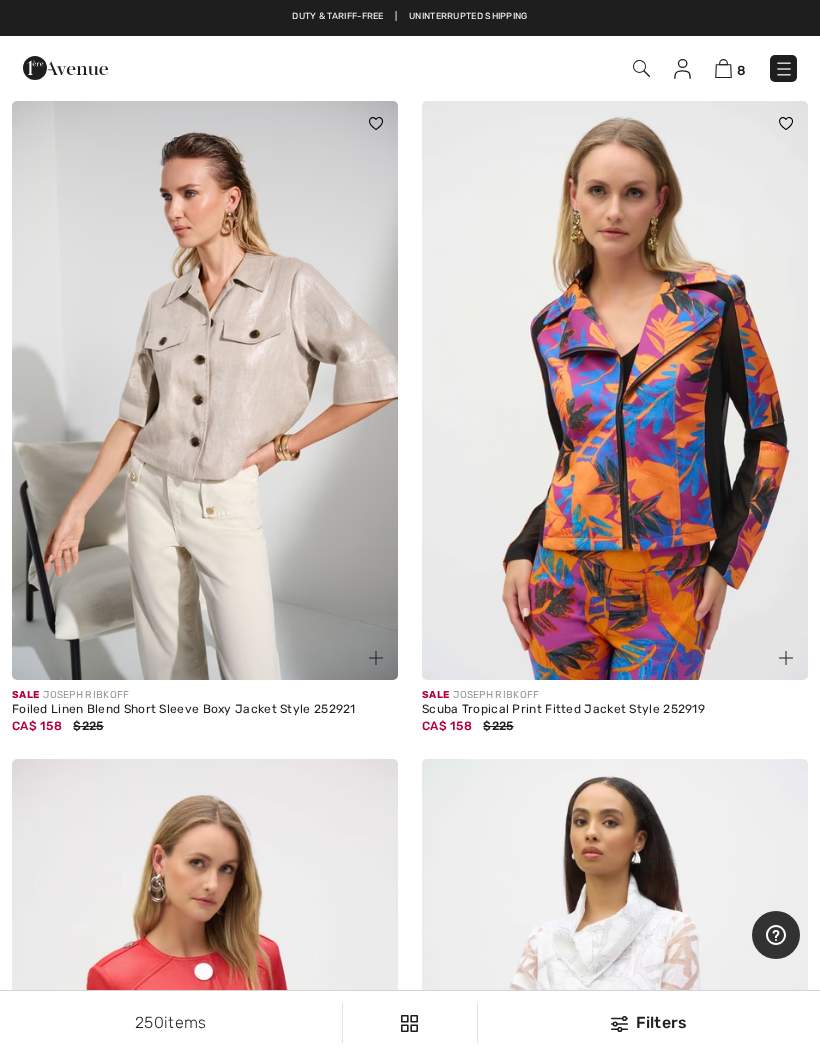 scroll, scrollTop: 2892, scrollLeft: 0, axis: vertical 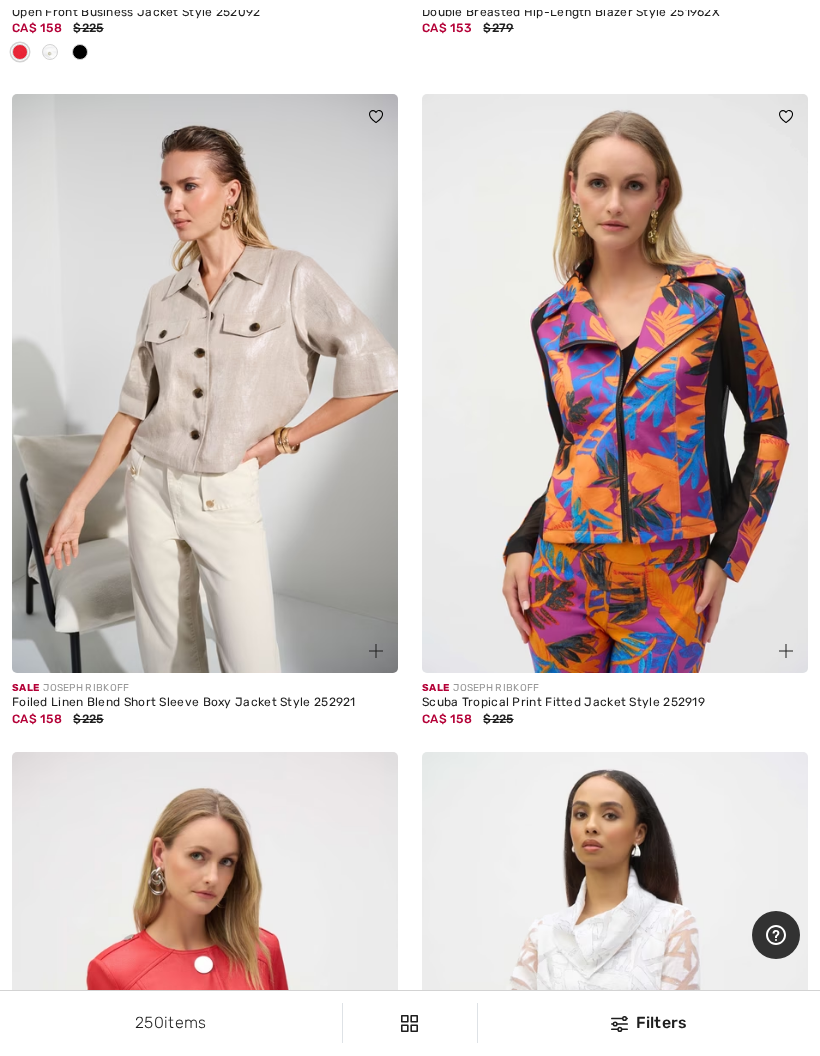 click at bounding box center (615, 383) 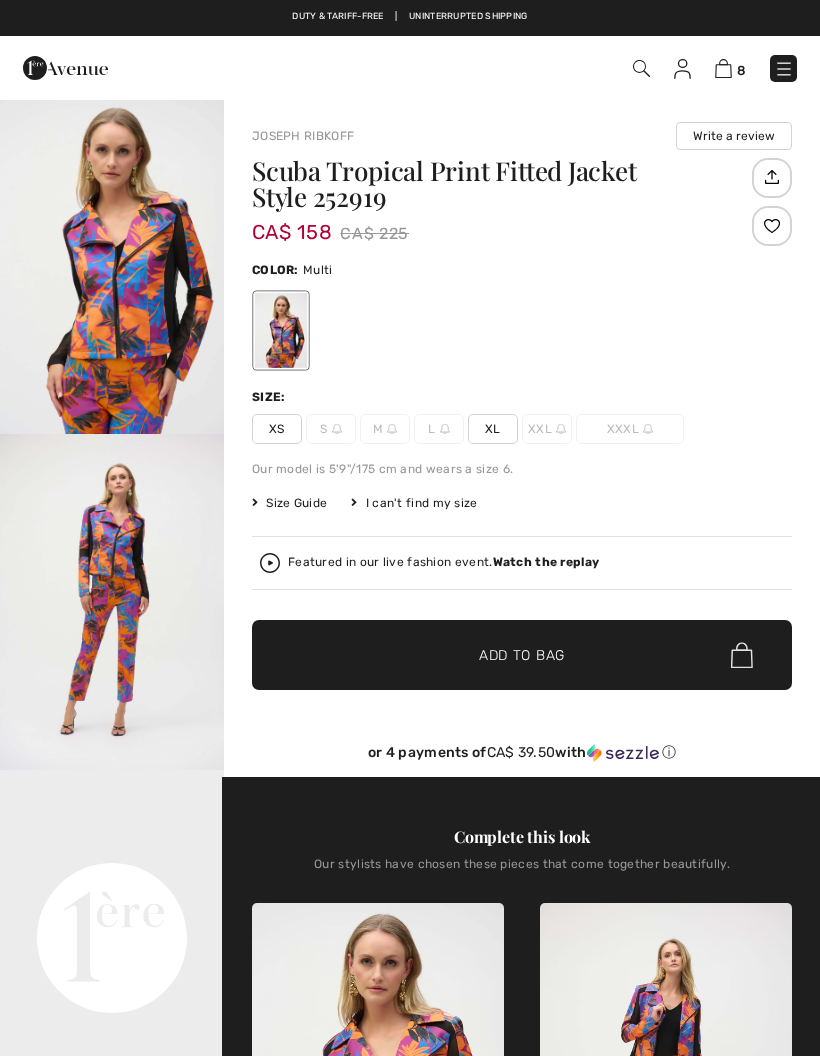 scroll, scrollTop: 0, scrollLeft: 0, axis: both 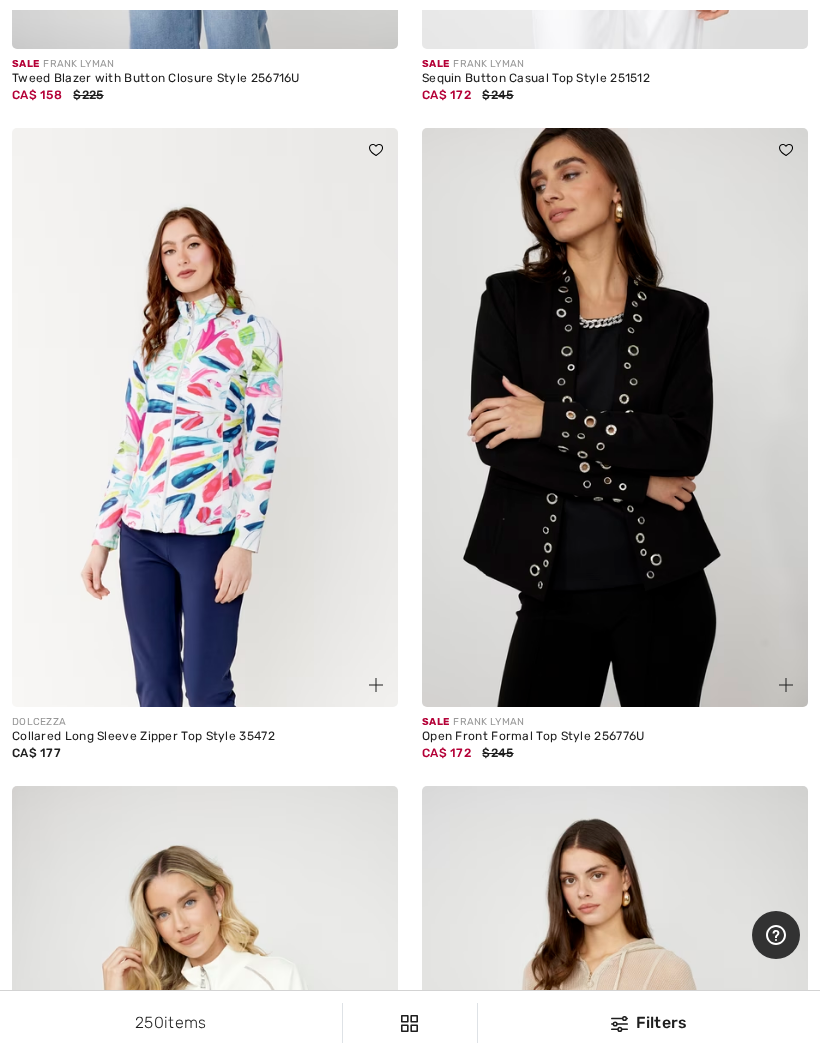 click at bounding box center (615, 417) 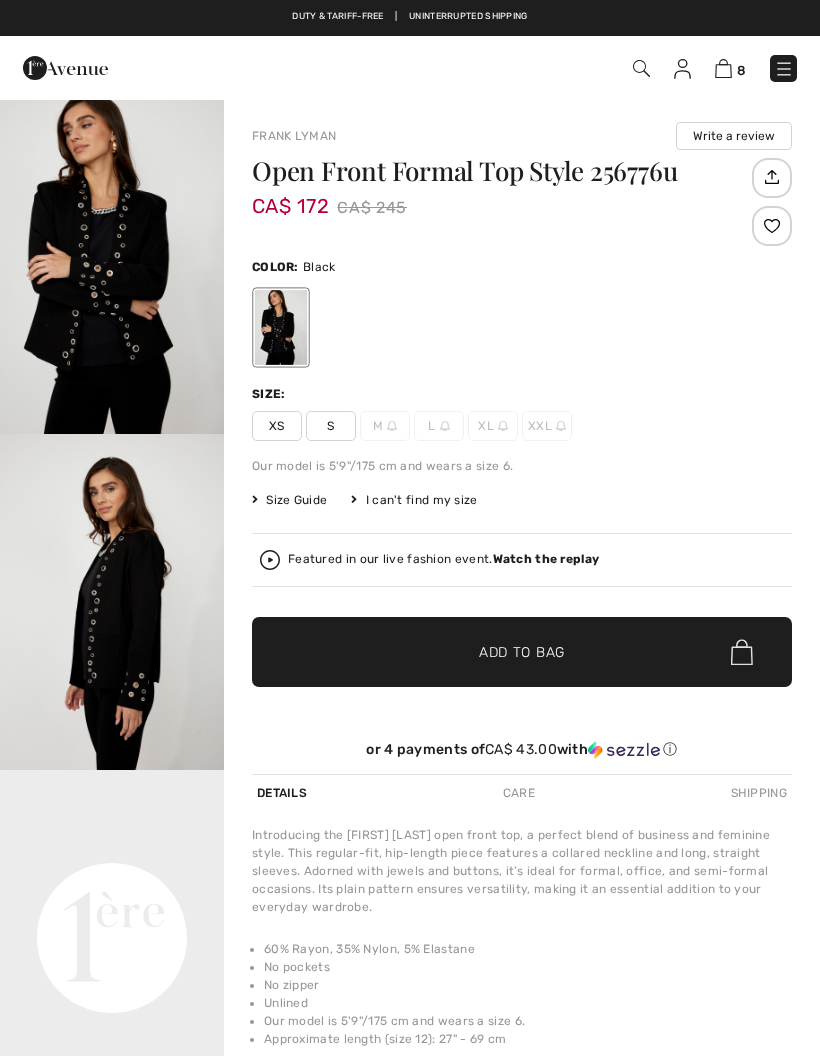checkbox on "true" 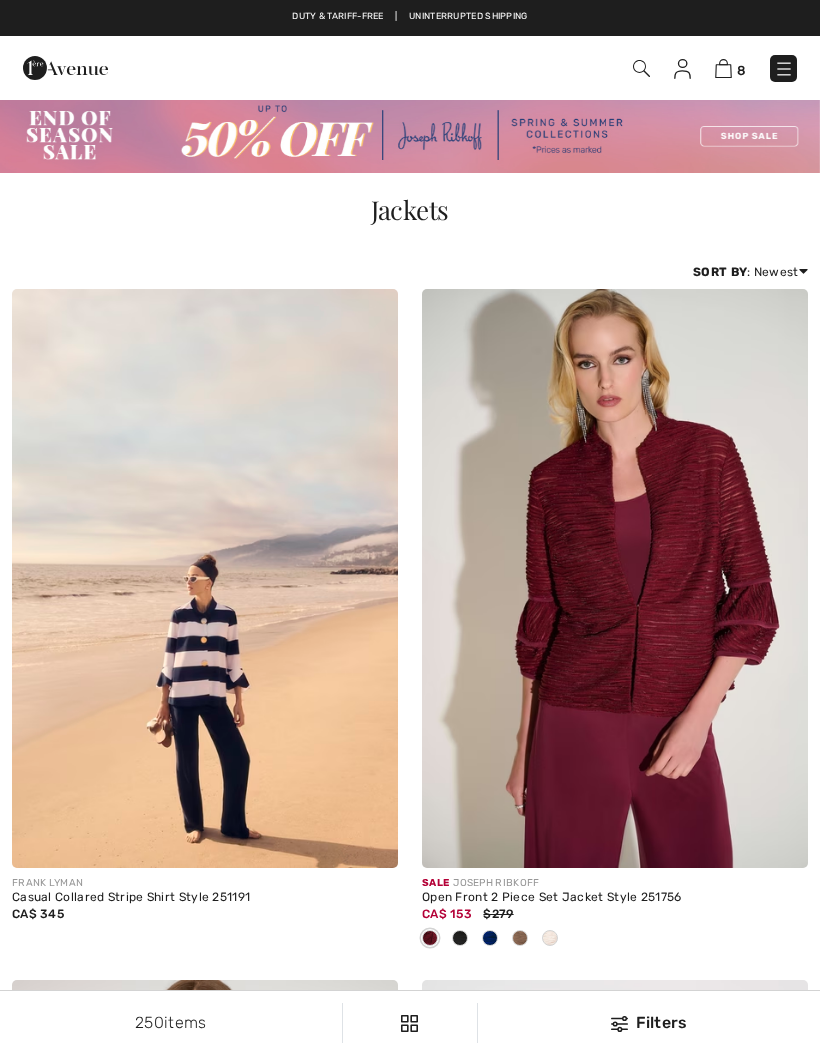checkbox on "true" 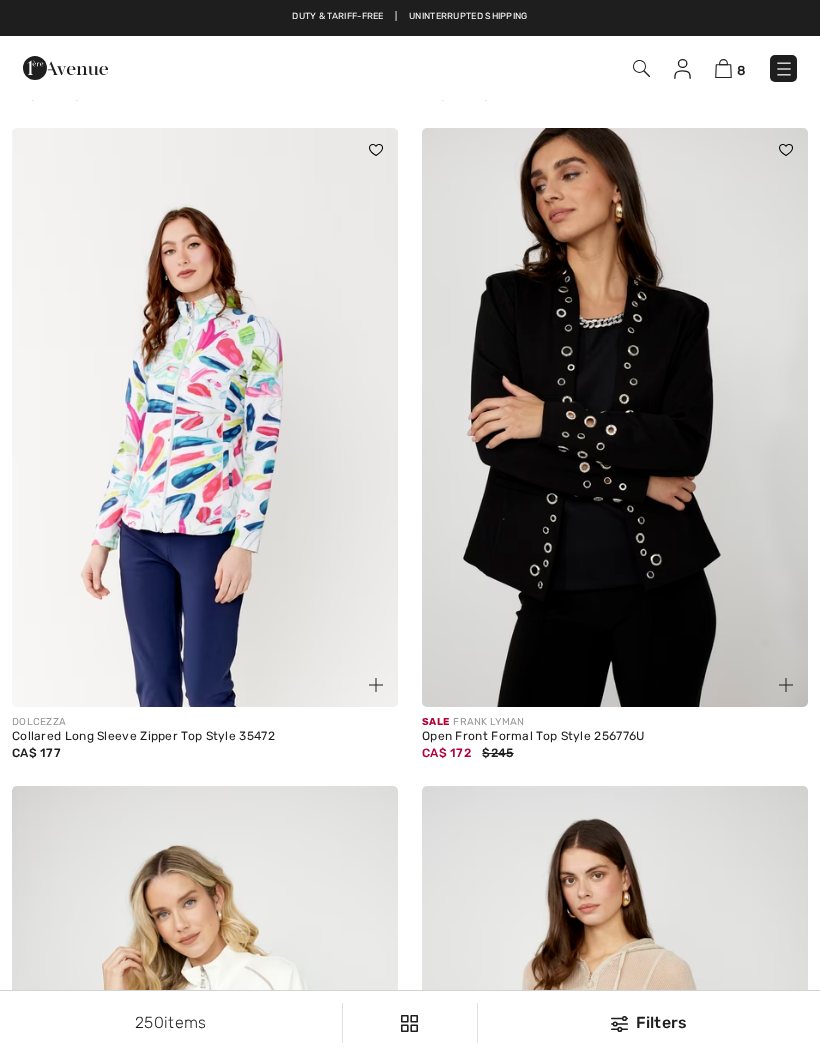 scroll, scrollTop: 0, scrollLeft: 0, axis: both 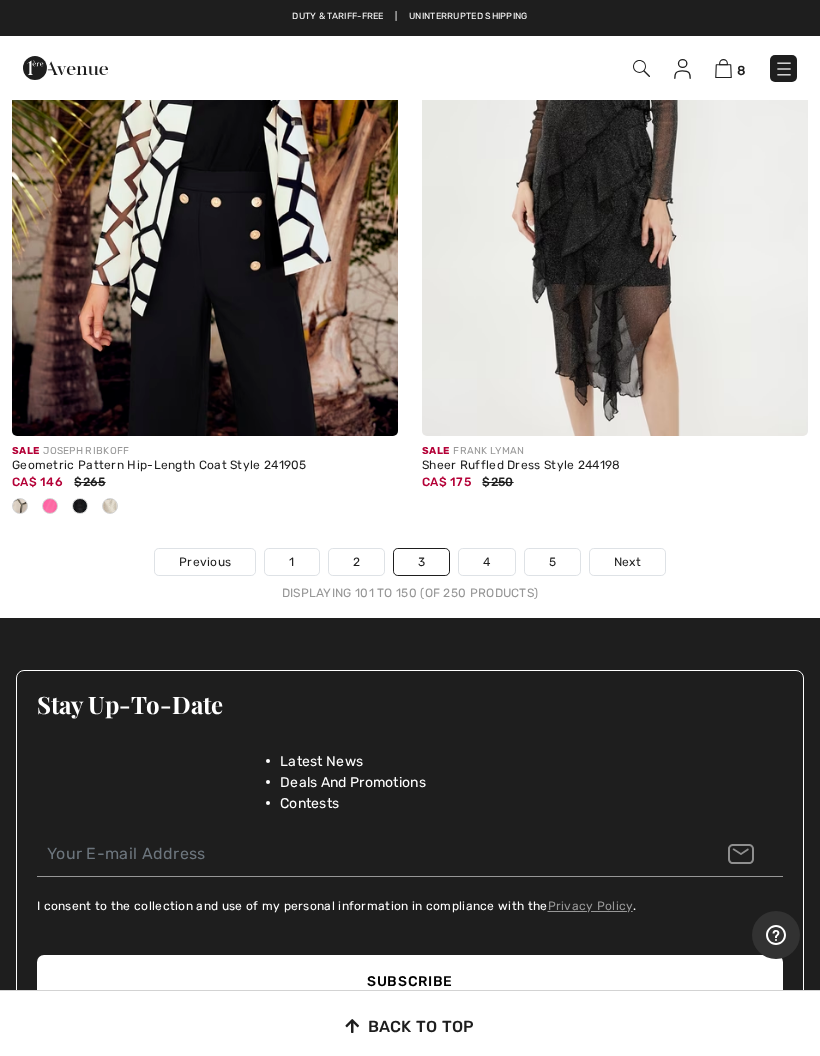 click on "4" at bounding box center [486, 562] 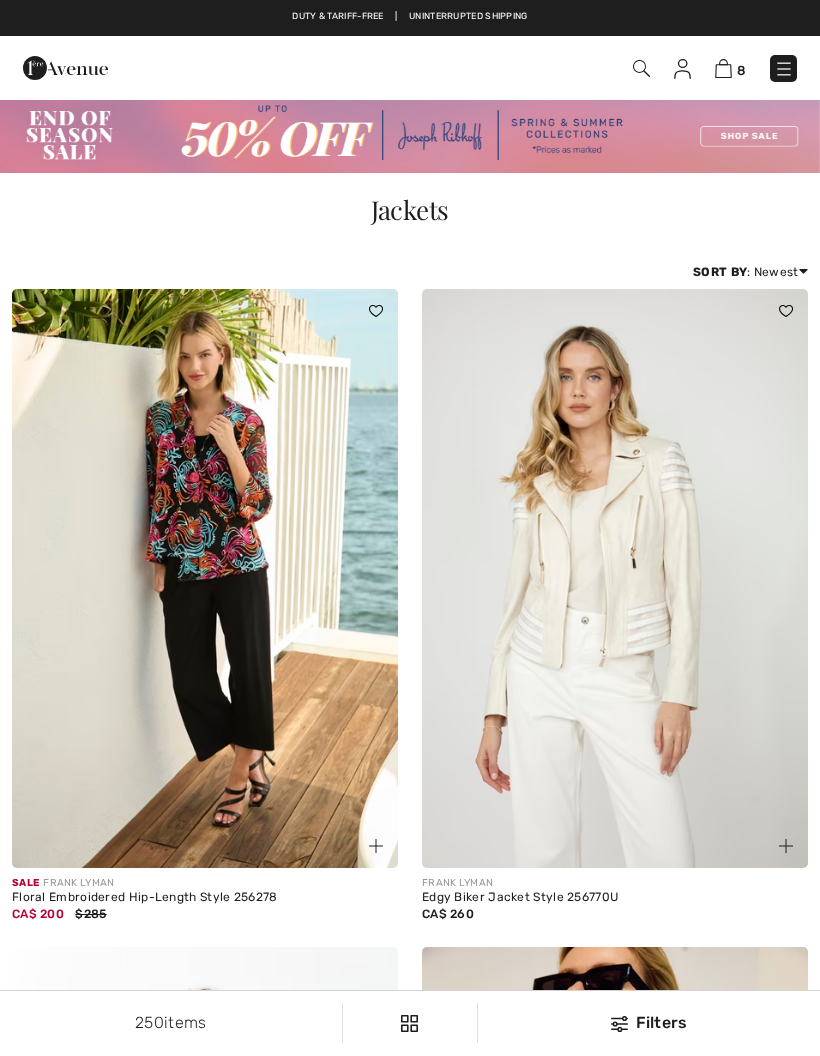 scroll, scrollTop: 0, scrollLeft: 0, axis: both 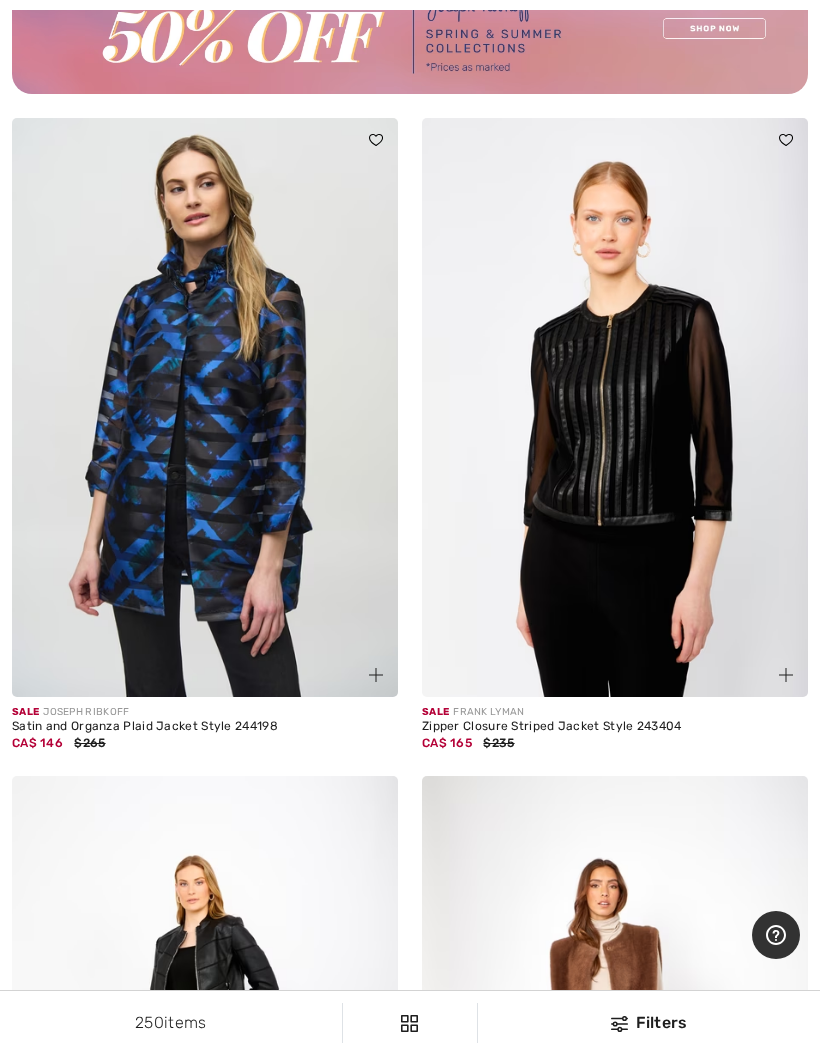 click at bounding box center (615, 407) 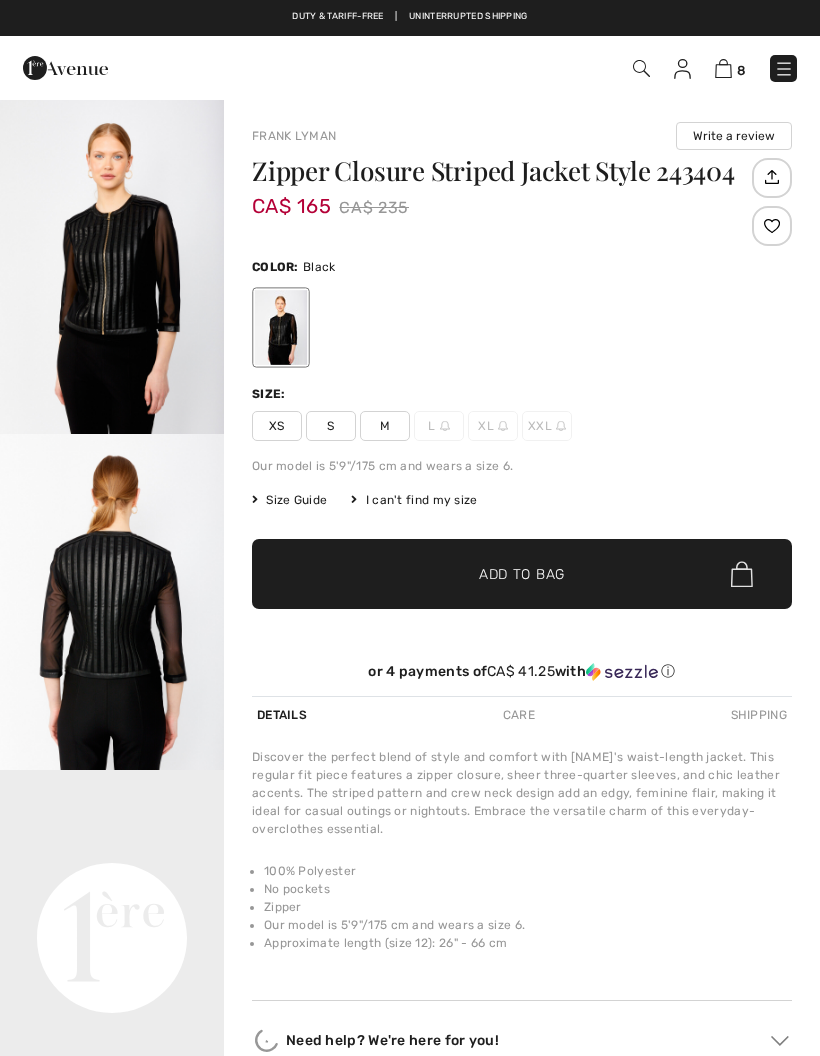 scroll, scrollTop: 0, scrollLeft: 0, axis: both 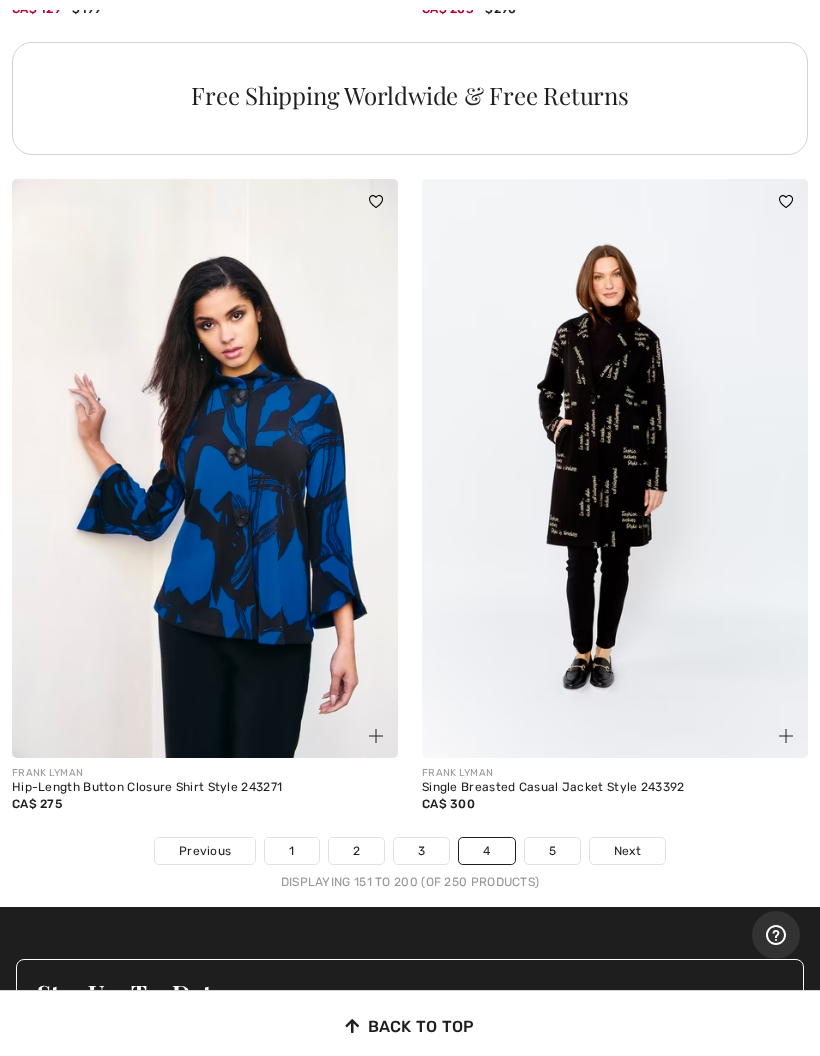 click on "Next" at bounding box center [627, 851] 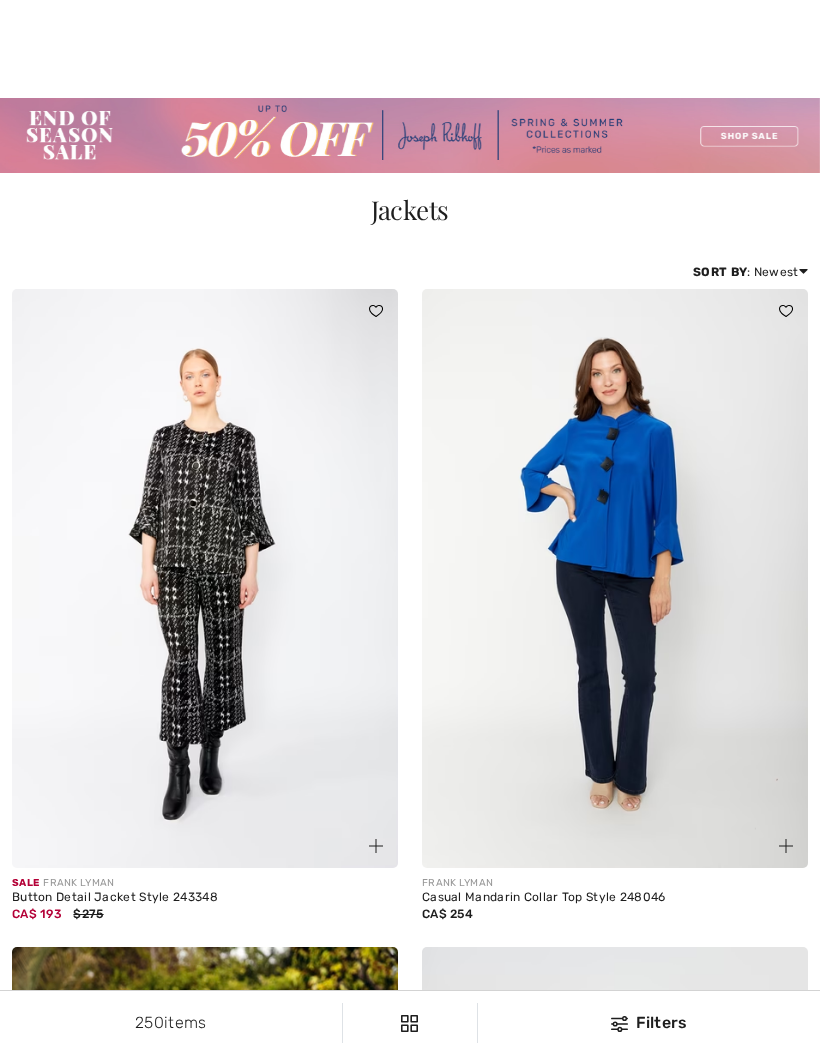 checkbox on "true" 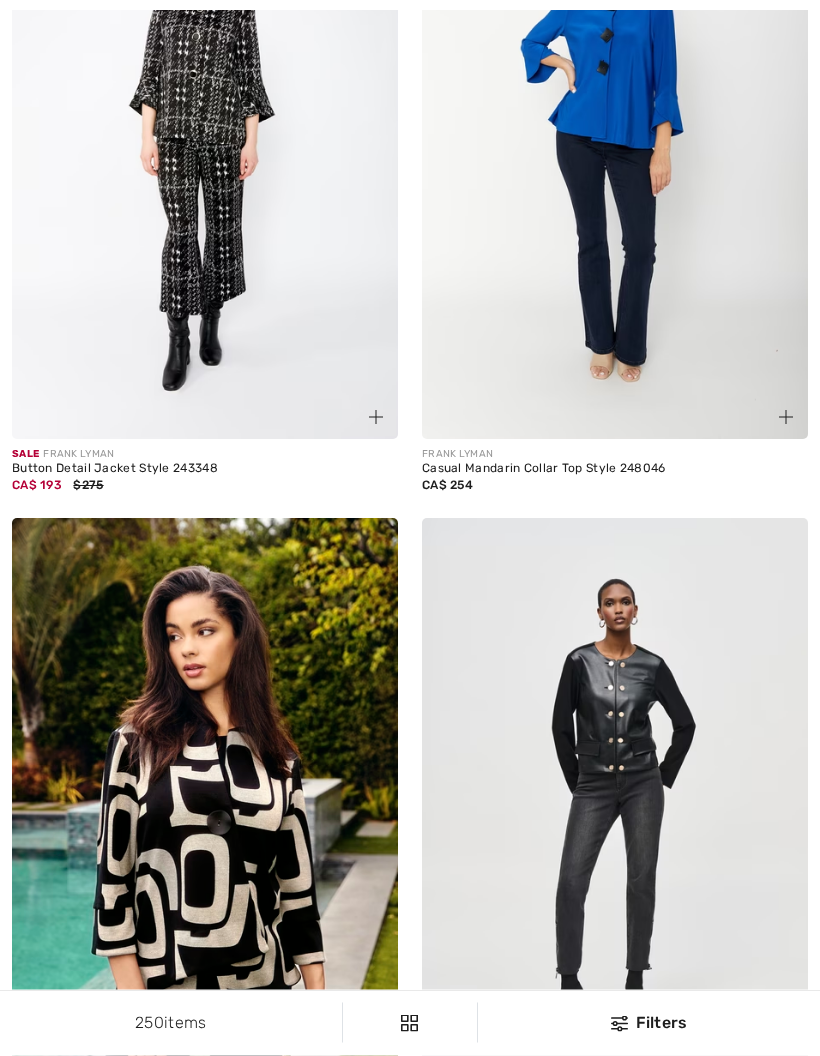 scroll, scrollTop: 0, scrollLeft: 0, axis: both 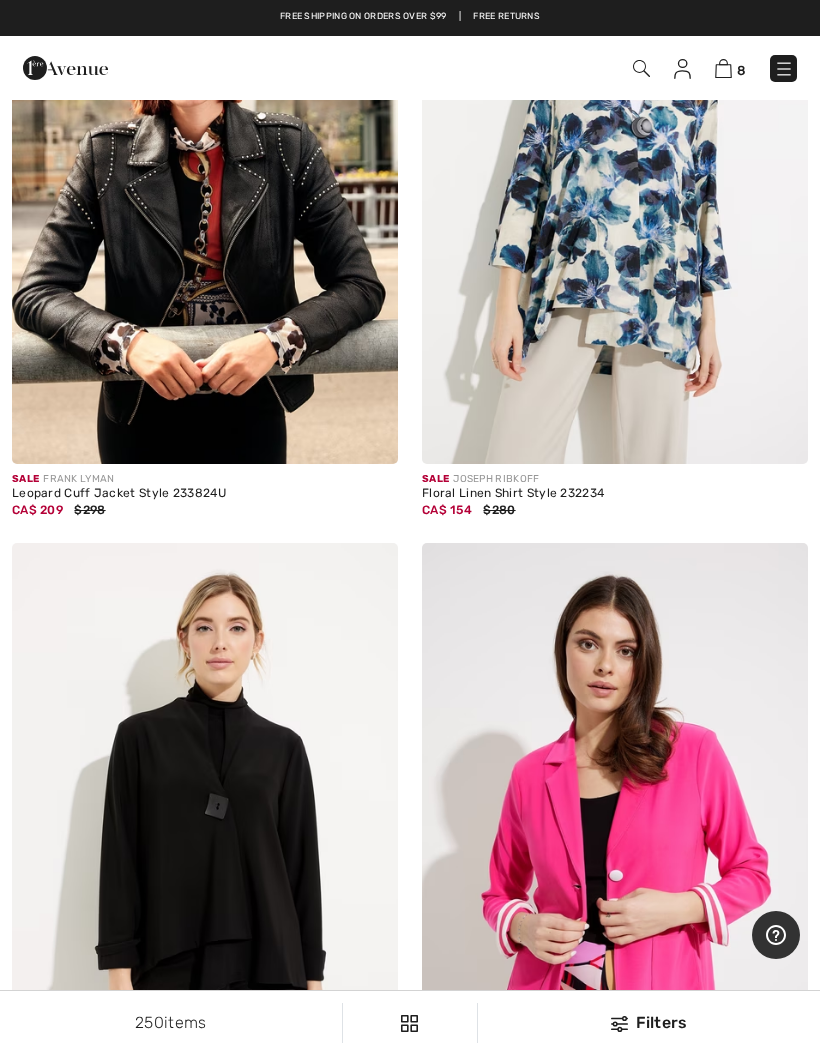 click at bounding box center [205, 174] 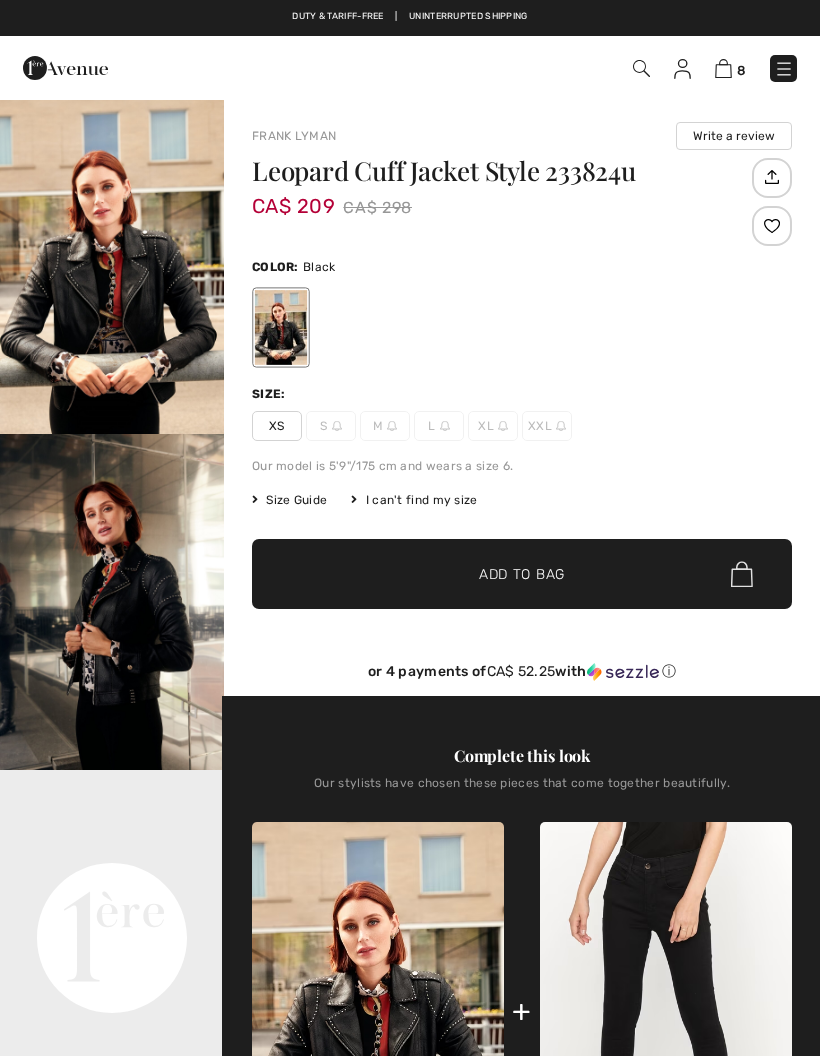 checkbox on "true" 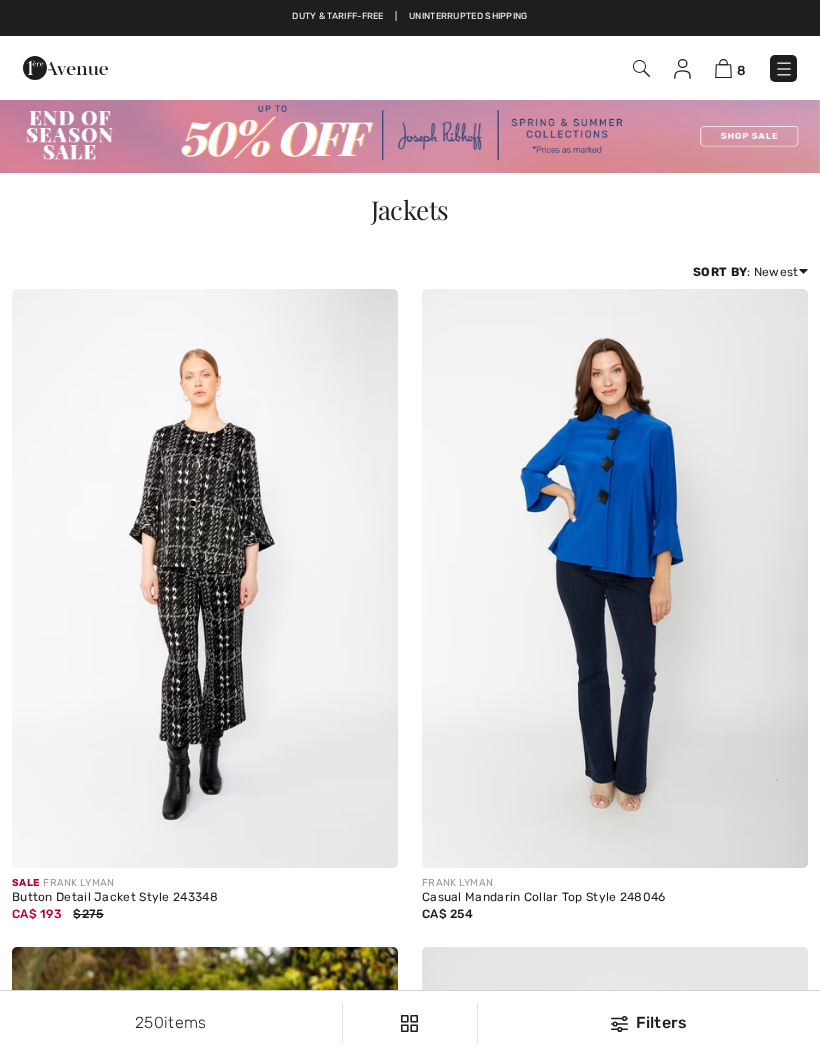 checkbox on "true" 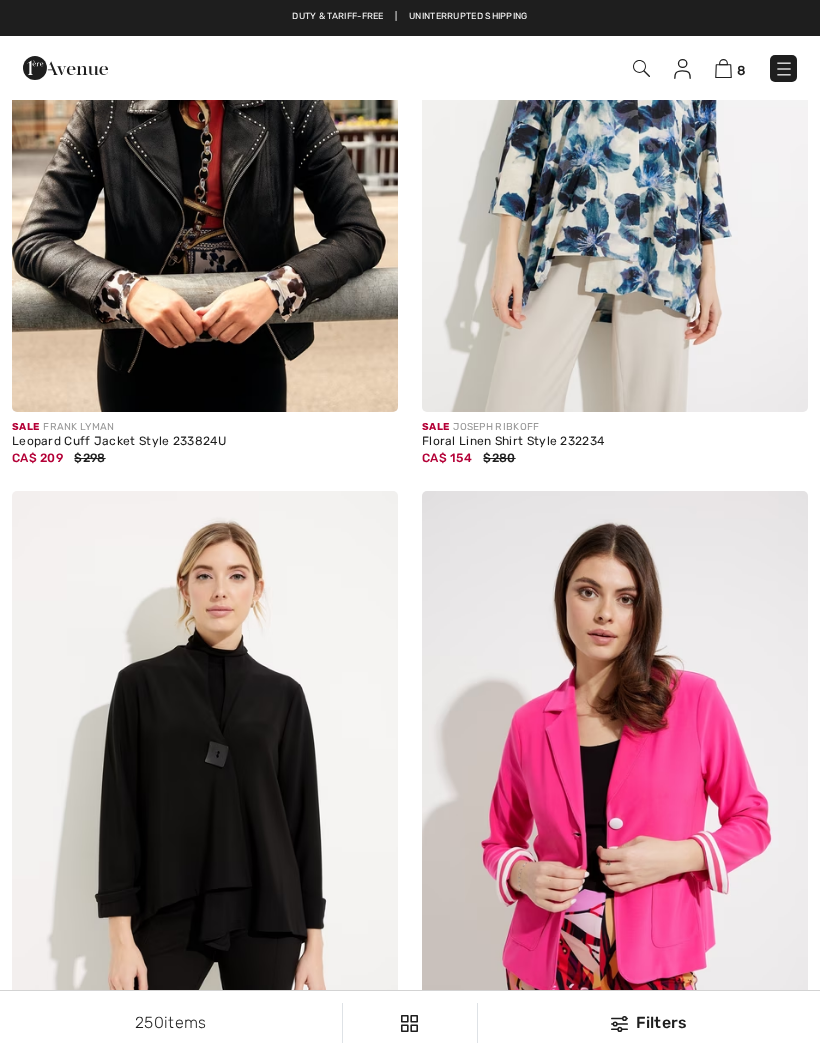 scroll, scrollTop: 0, scrollLeft: 0, axis: both 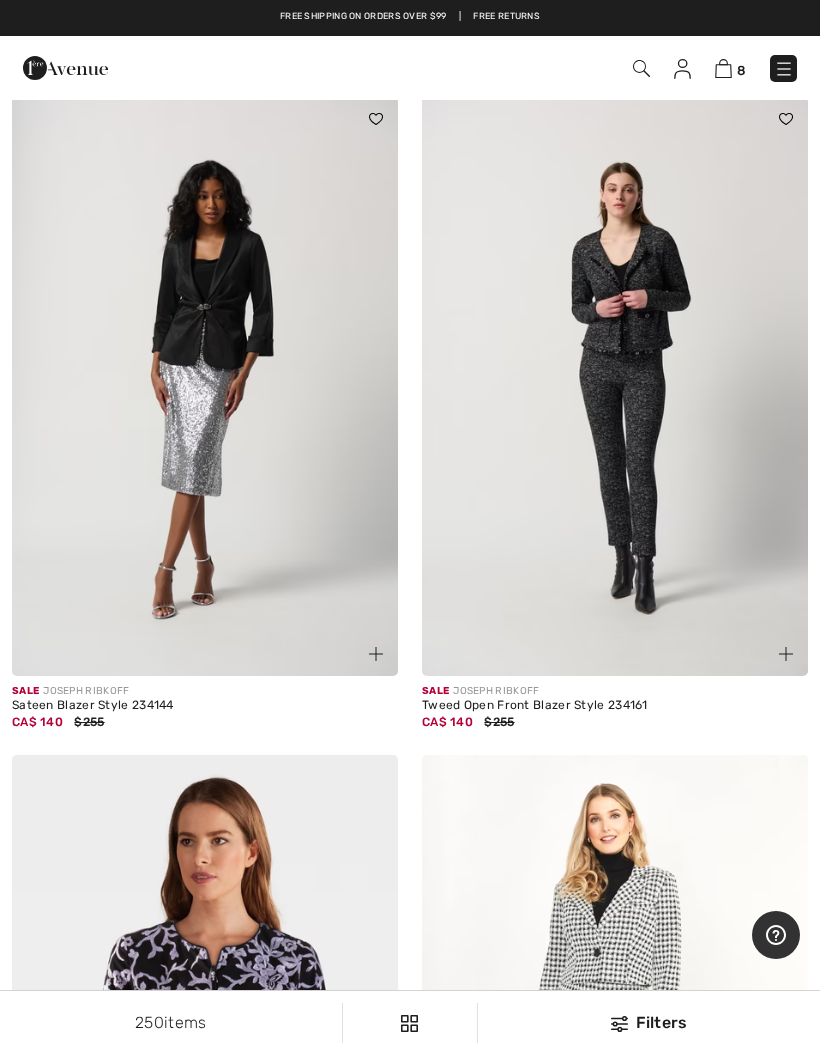 click at bounding box center [723, 68] 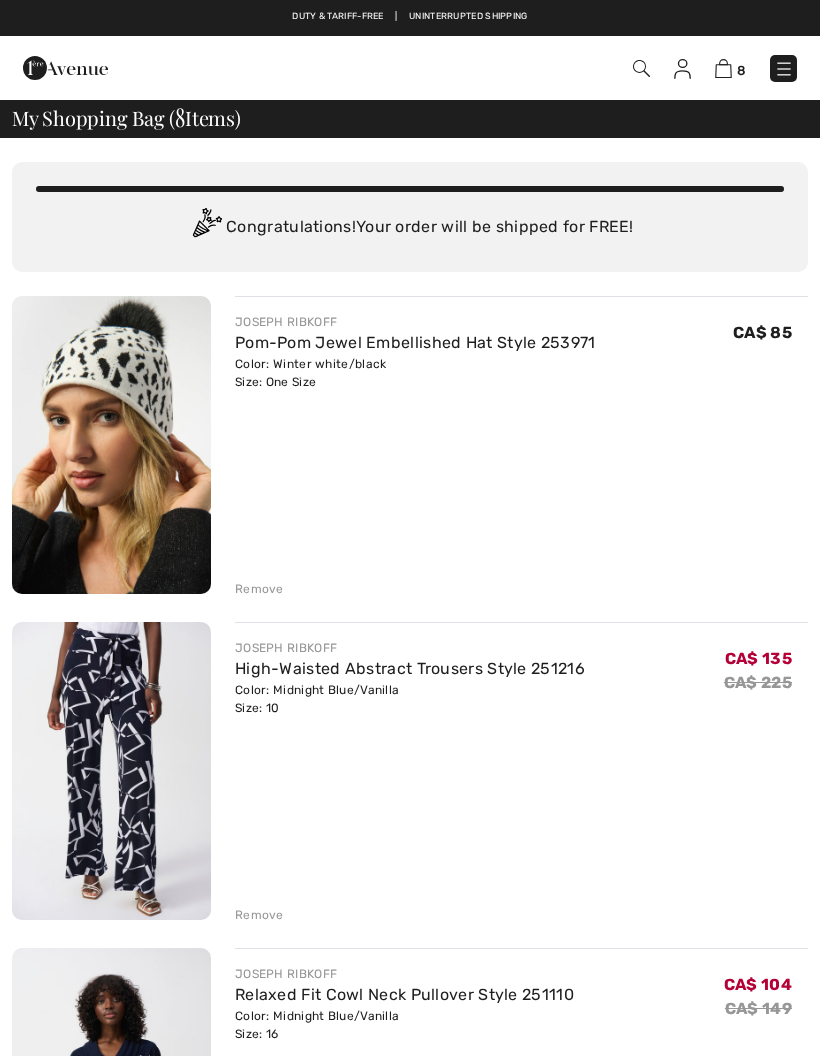 checkbox on "true" 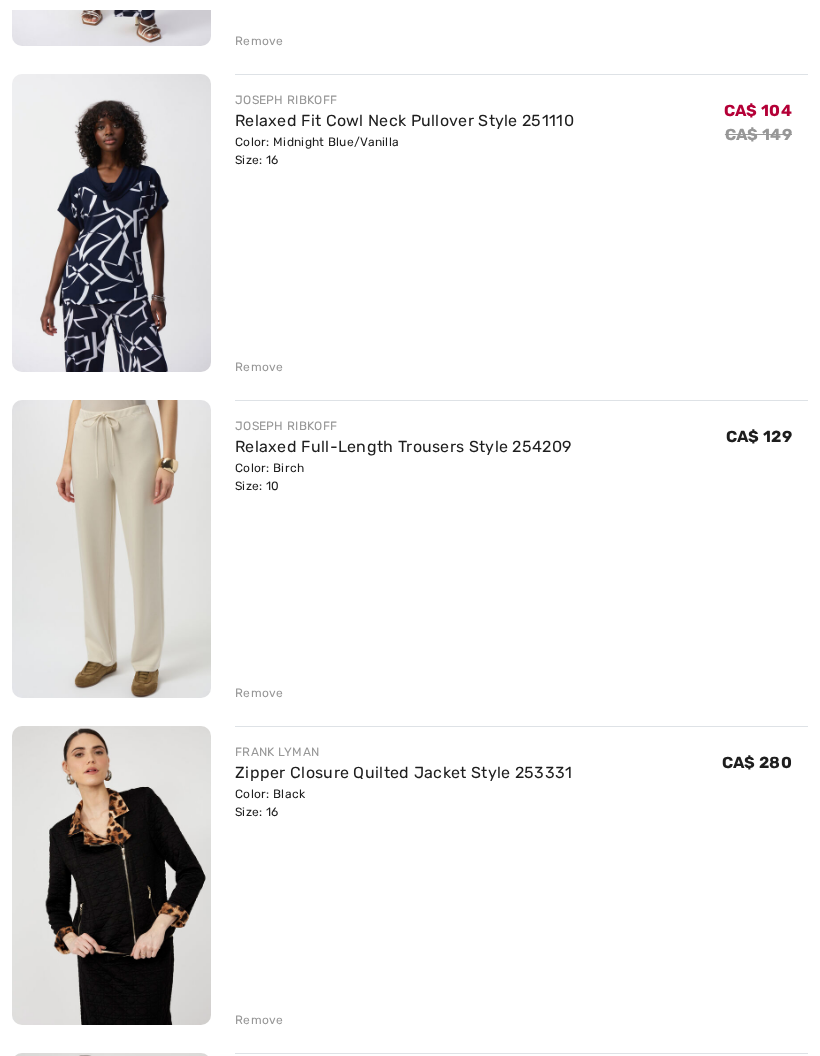 scroll, scrollTop: 883, scrollLeft: 0, axis: vertical 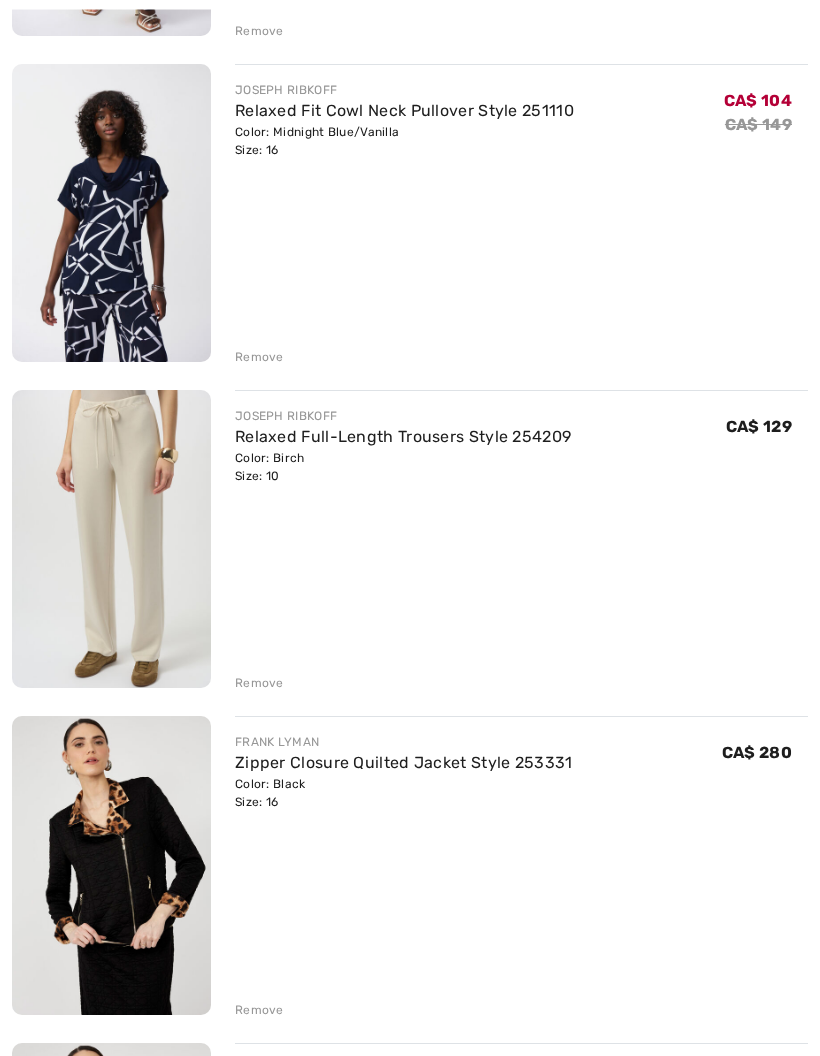 click at bounding box center (111, 540) 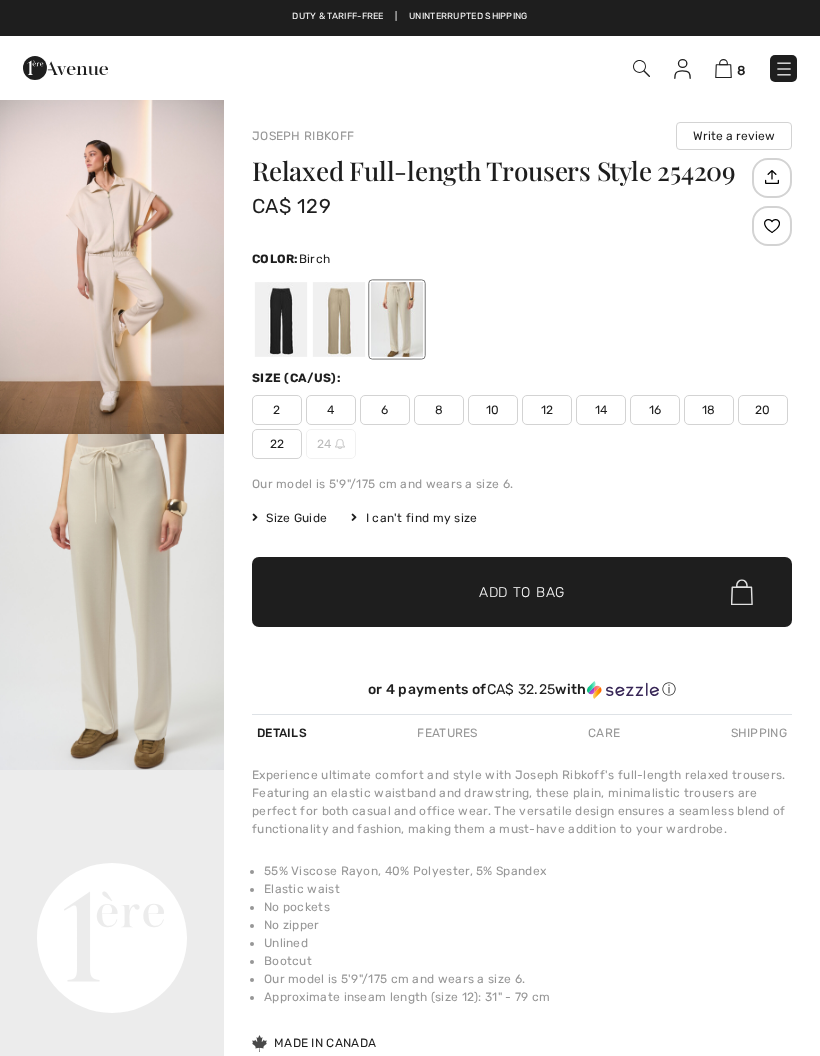 checkbox on "true" 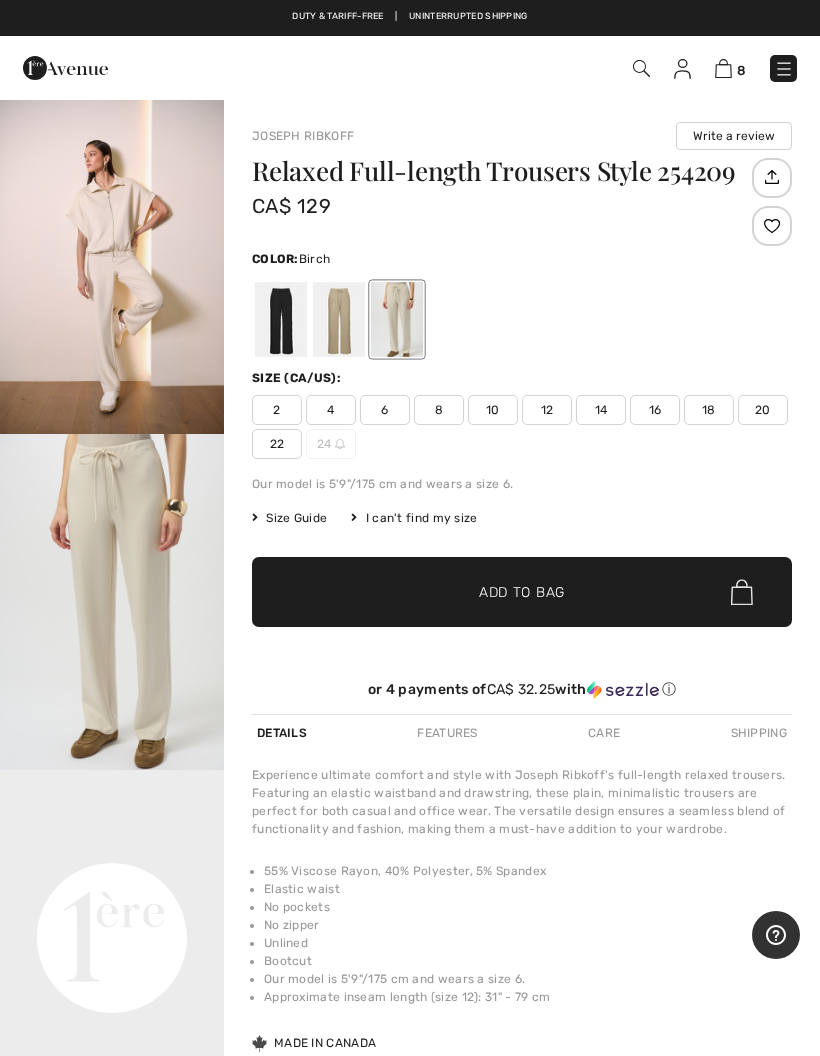 click at bounding box center (112, 266) 